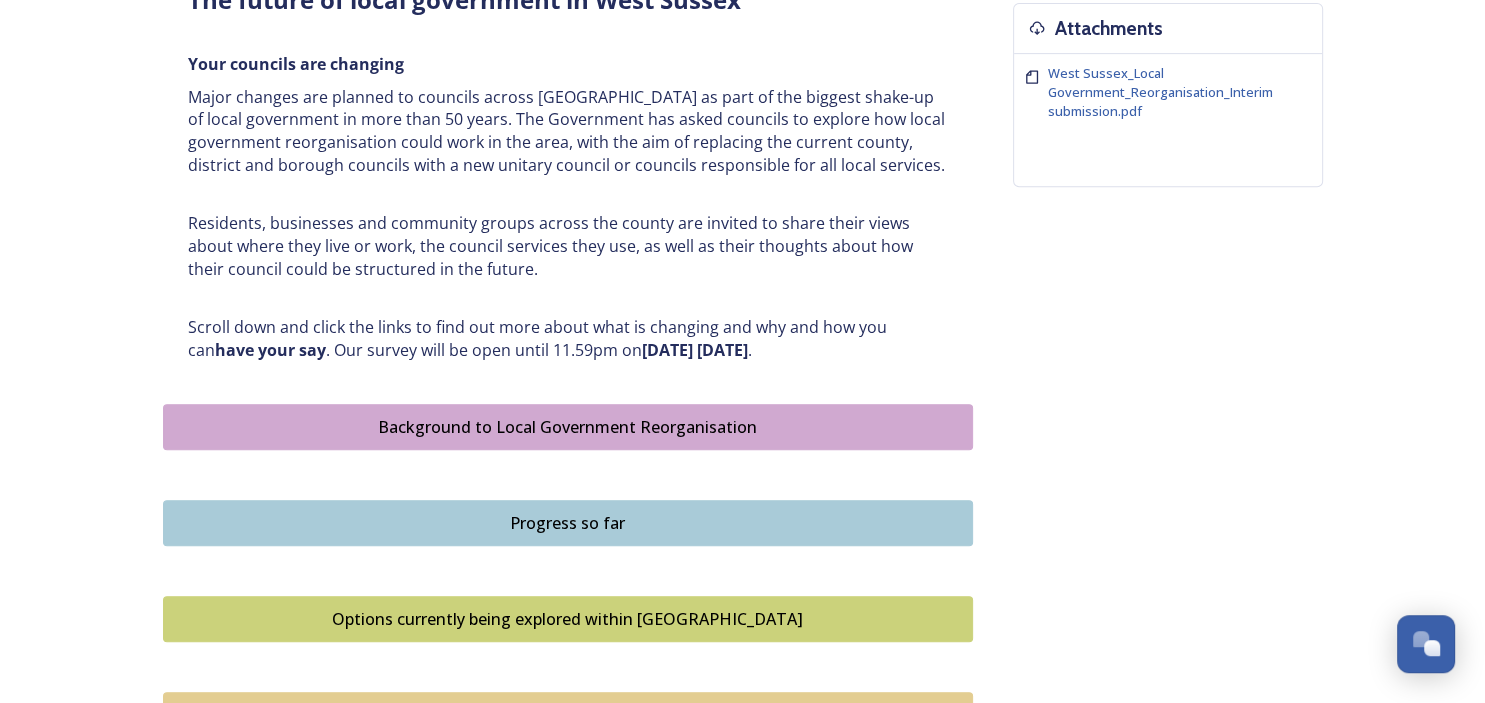 scroll, scrollTop: 844, scrollLeft: 0, axis: vertical 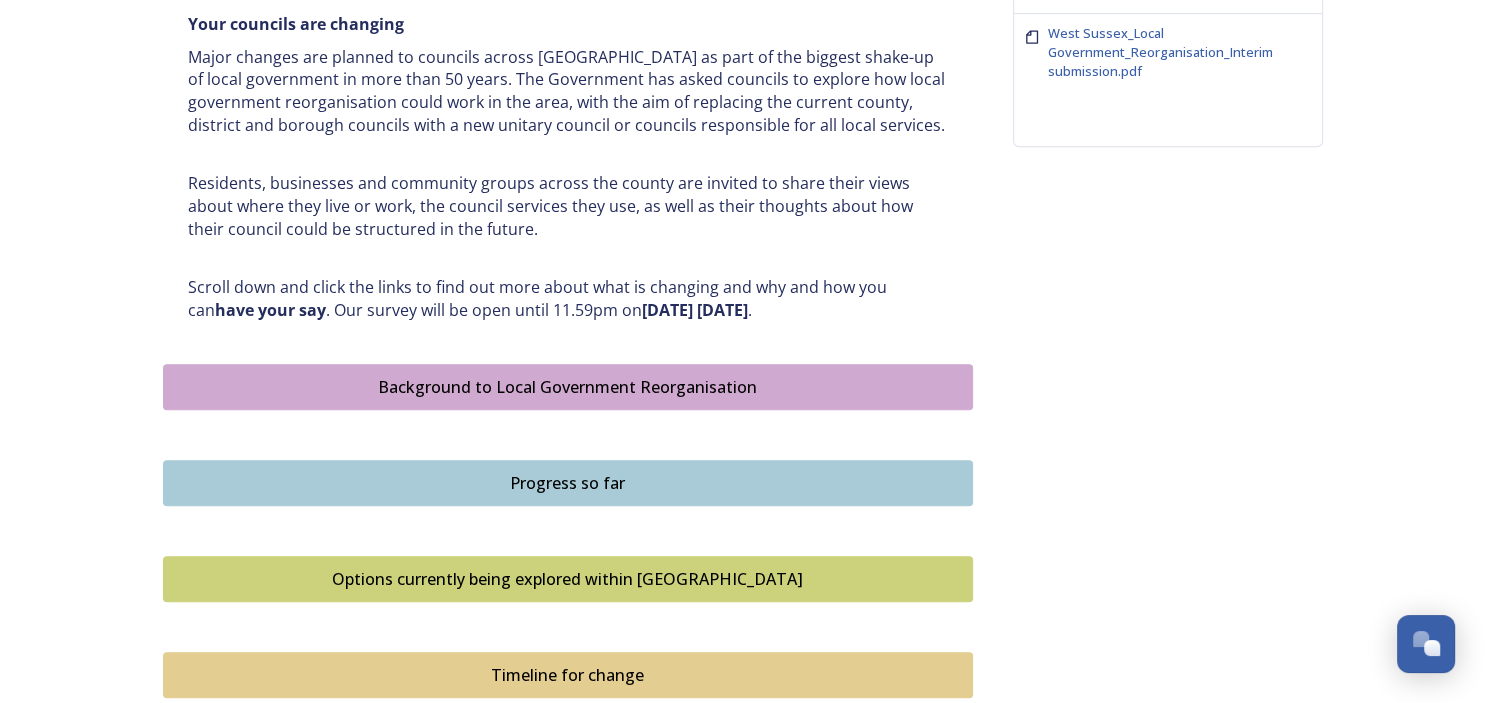 click on "Options currently being explored within [GEOGRAPHIC_DATA]" at bounding box center [568, 579] 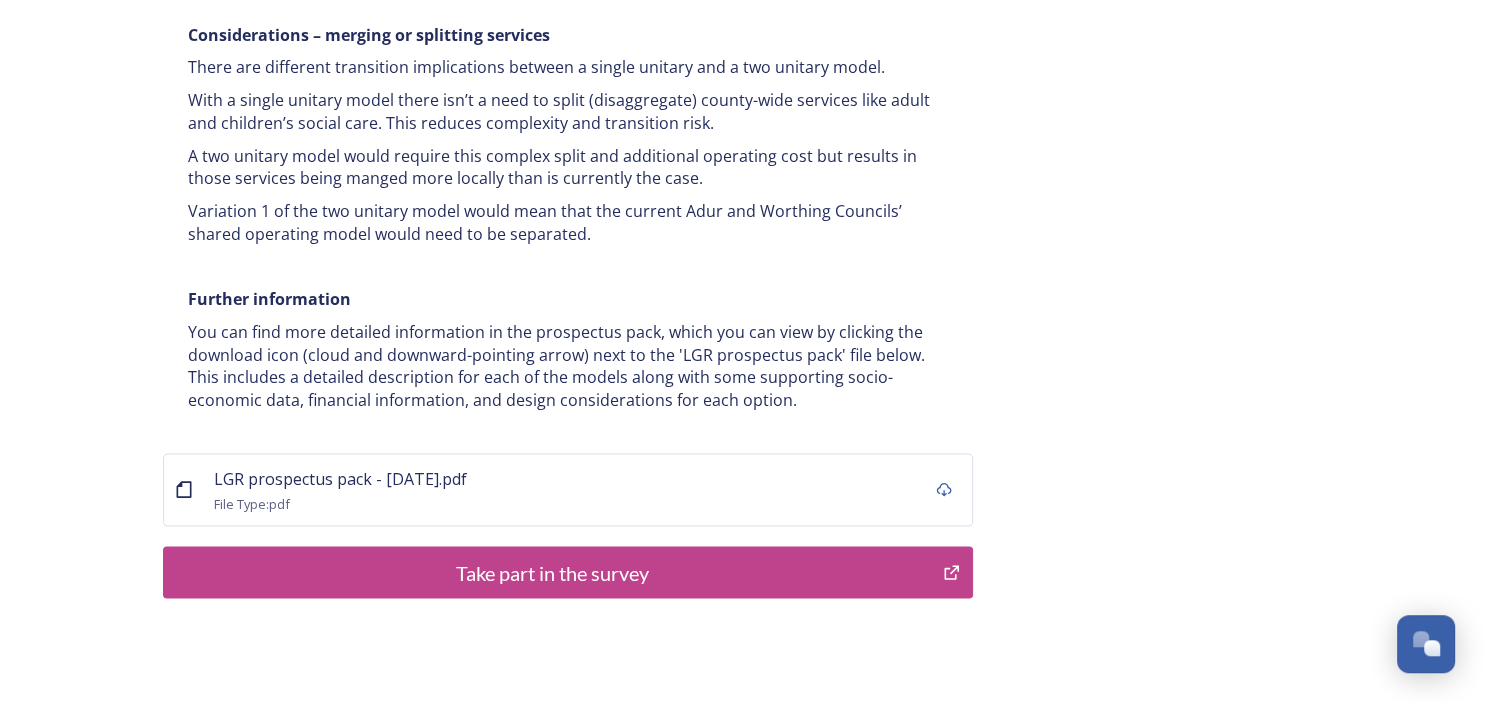 scroll, scrollTop: 4011, scrollLeft: 0, axis: vertical 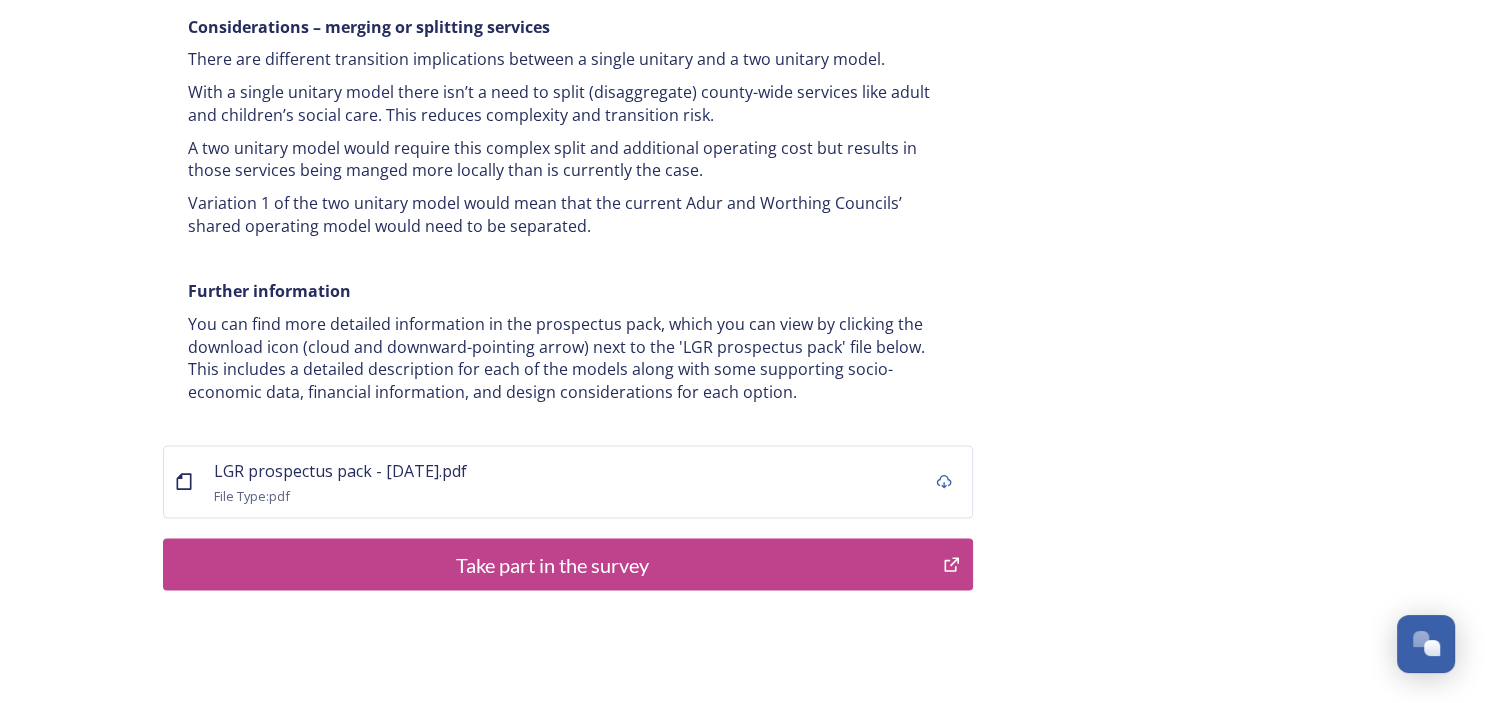 click on "Take part in the survey" at bounding box center [553, 565] 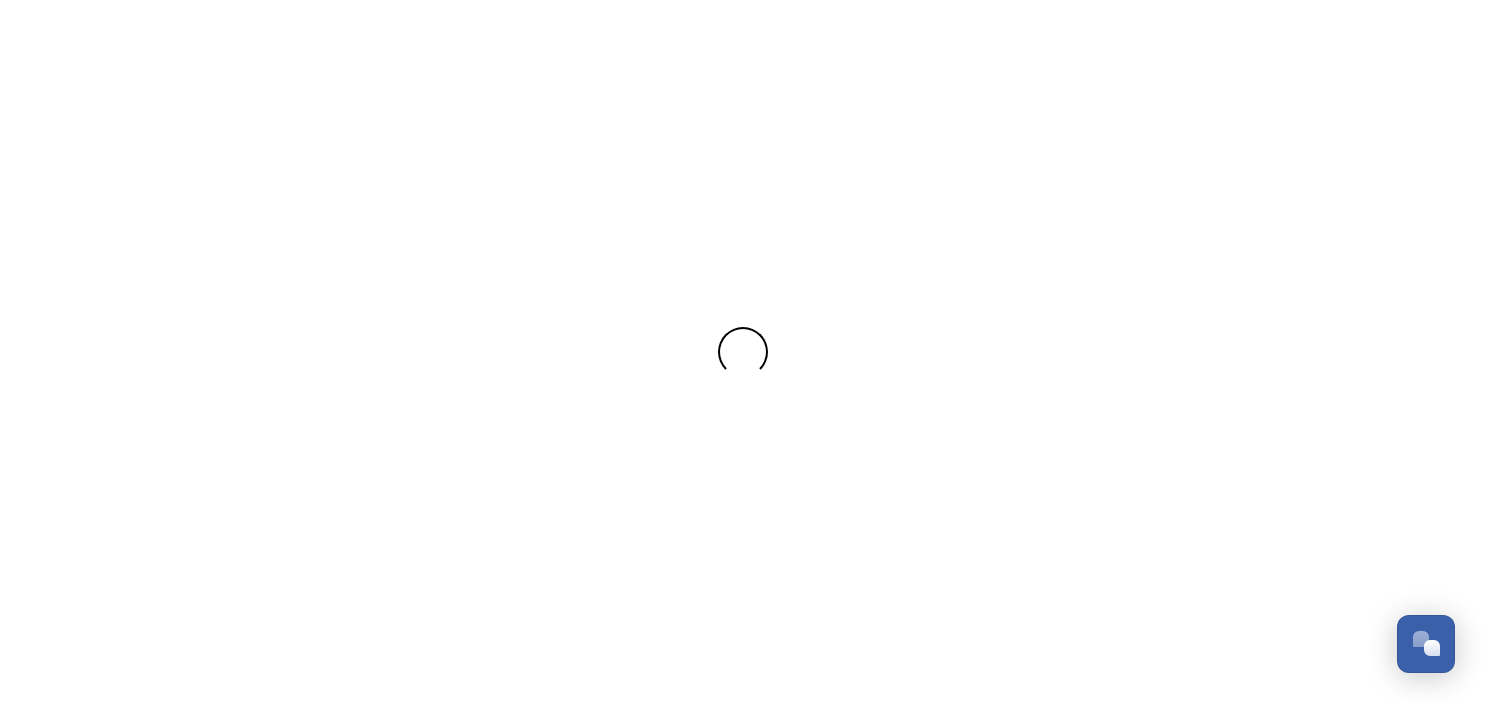 scroll, scrollTop: 0, scrollLeft: 0, axis: both 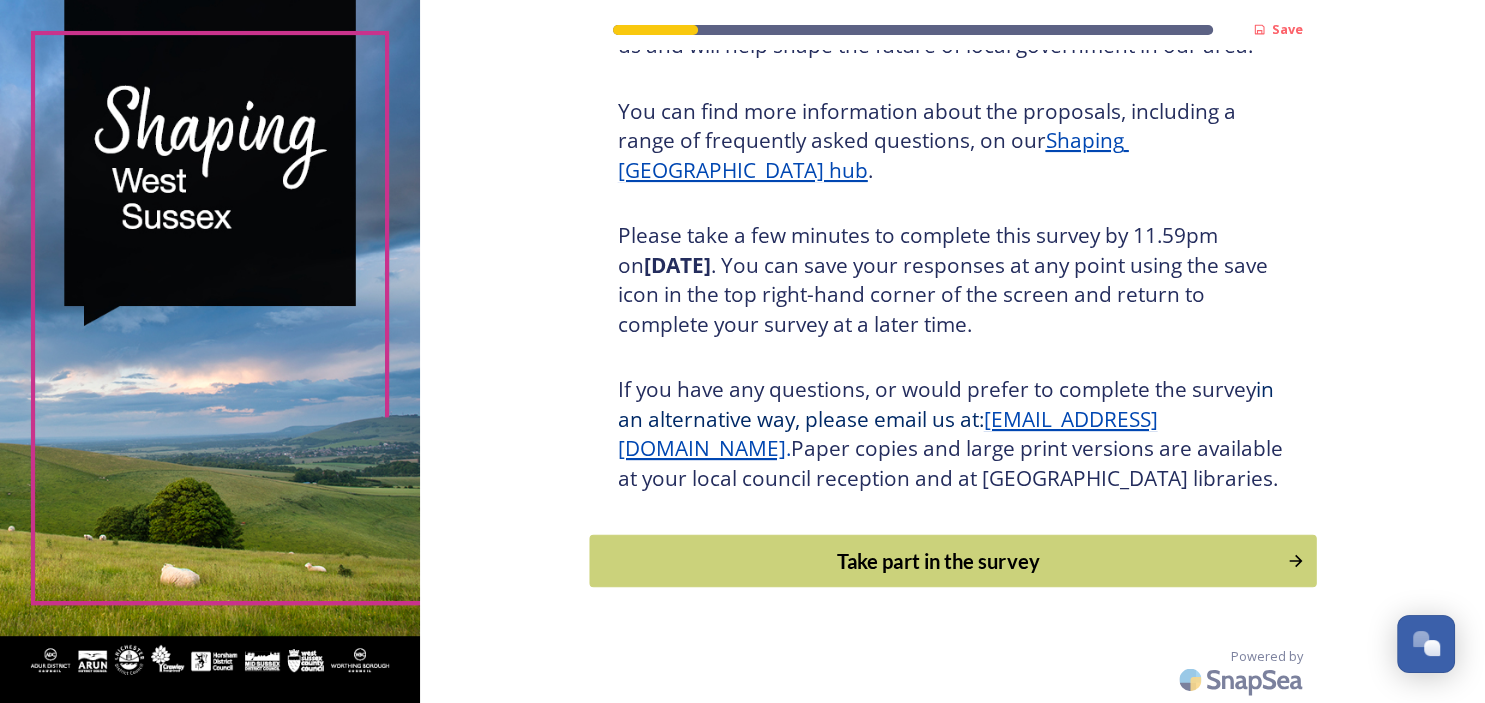 click on "Take part in the survey" at bounding box center [938, 561] 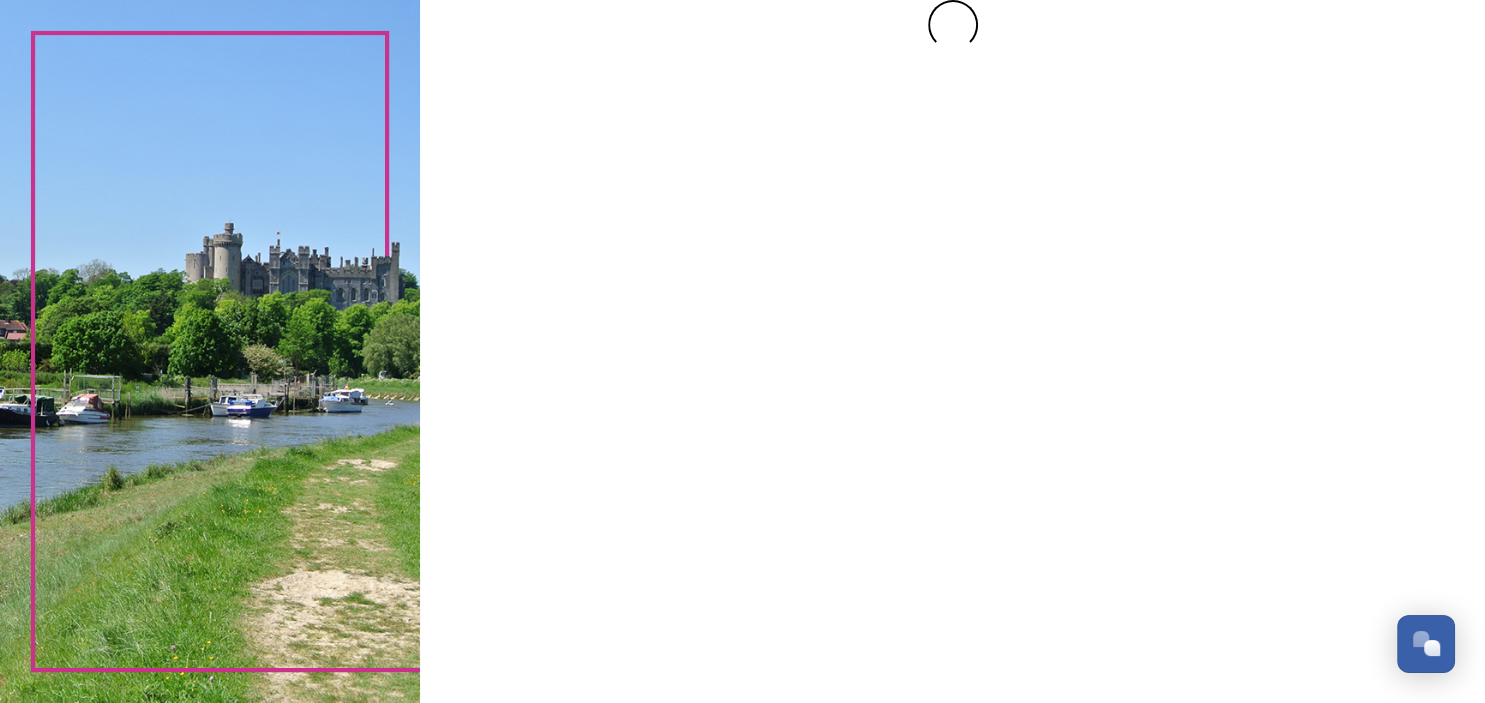 scroll, scrollTop: 0, scrollLeft: 0, axis: both 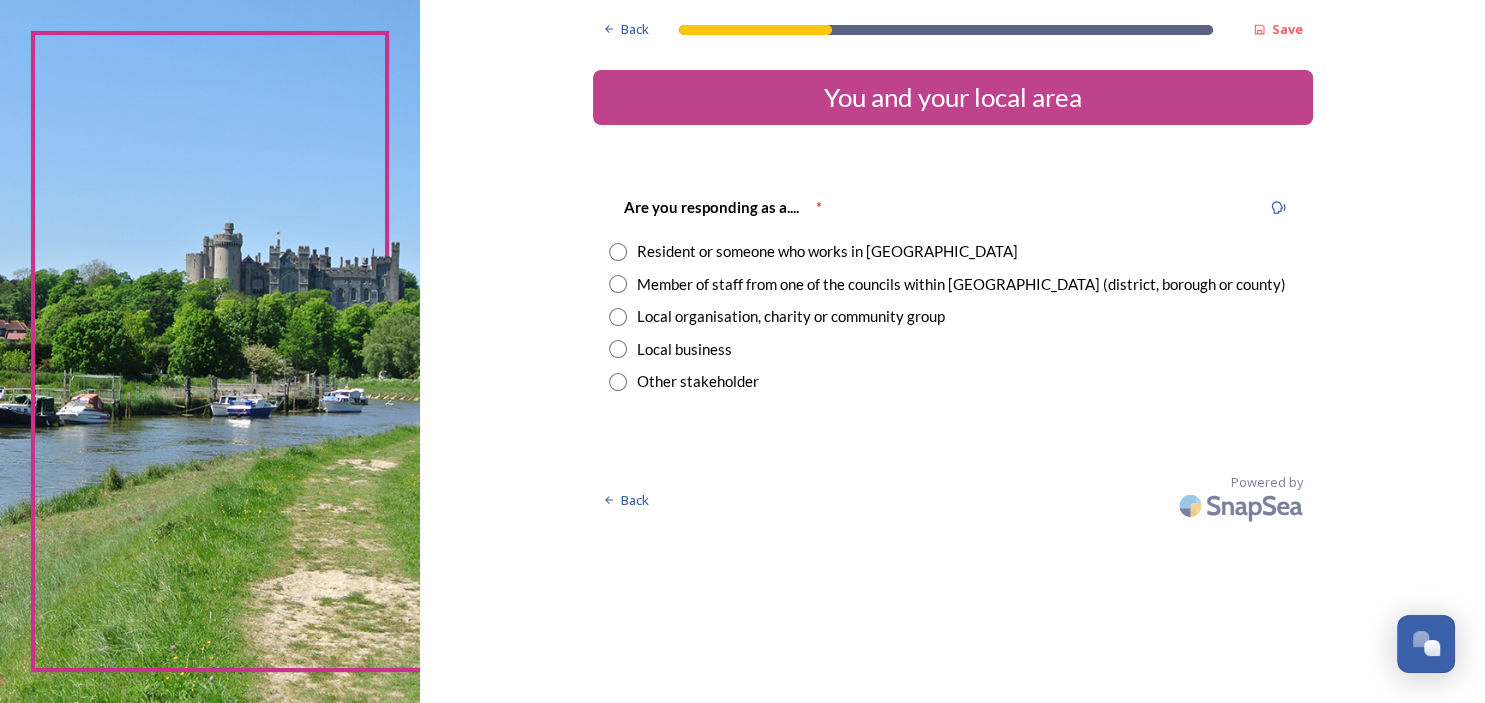 click at bounding box center (618, 349) 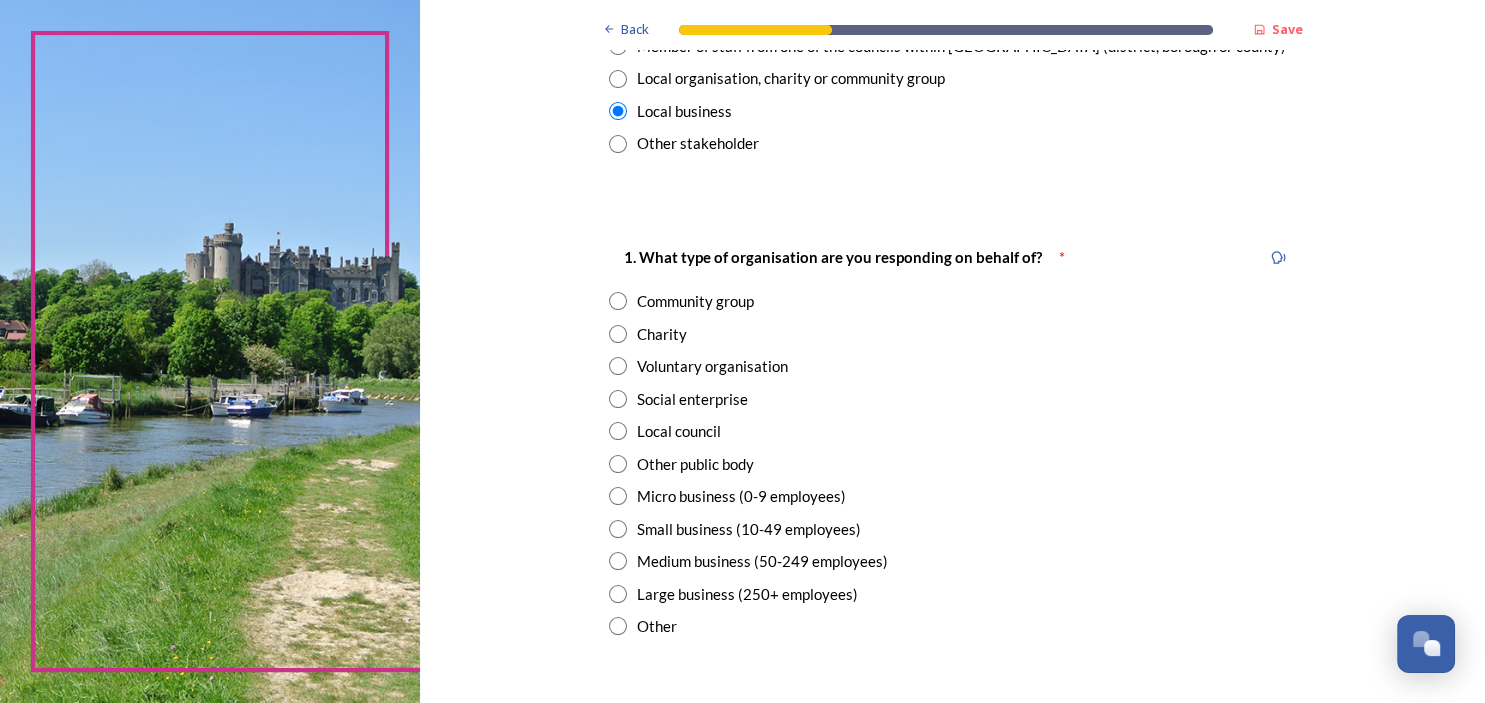 scroll, scrollTop: 259, scrollLeft: 0, axis: vertical 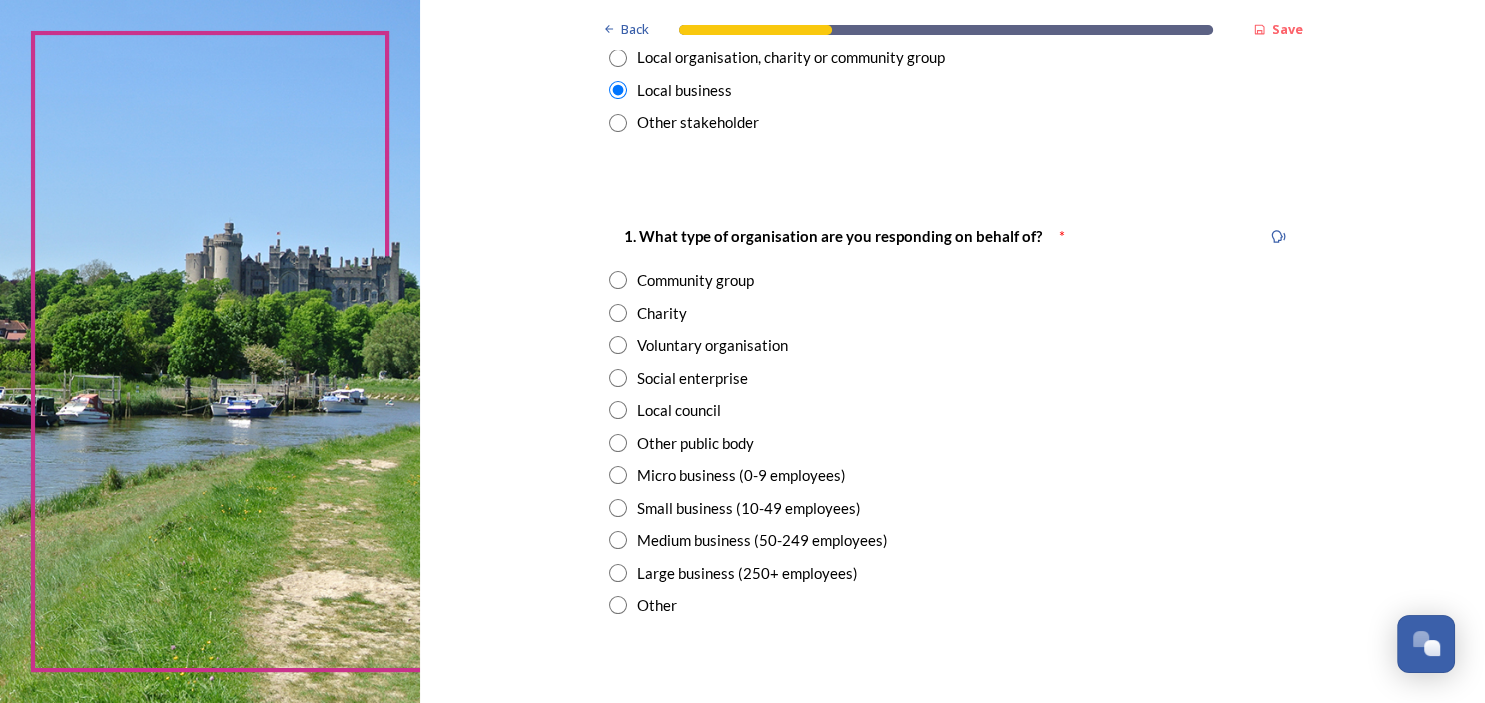 click at bounding box center [618, 573] 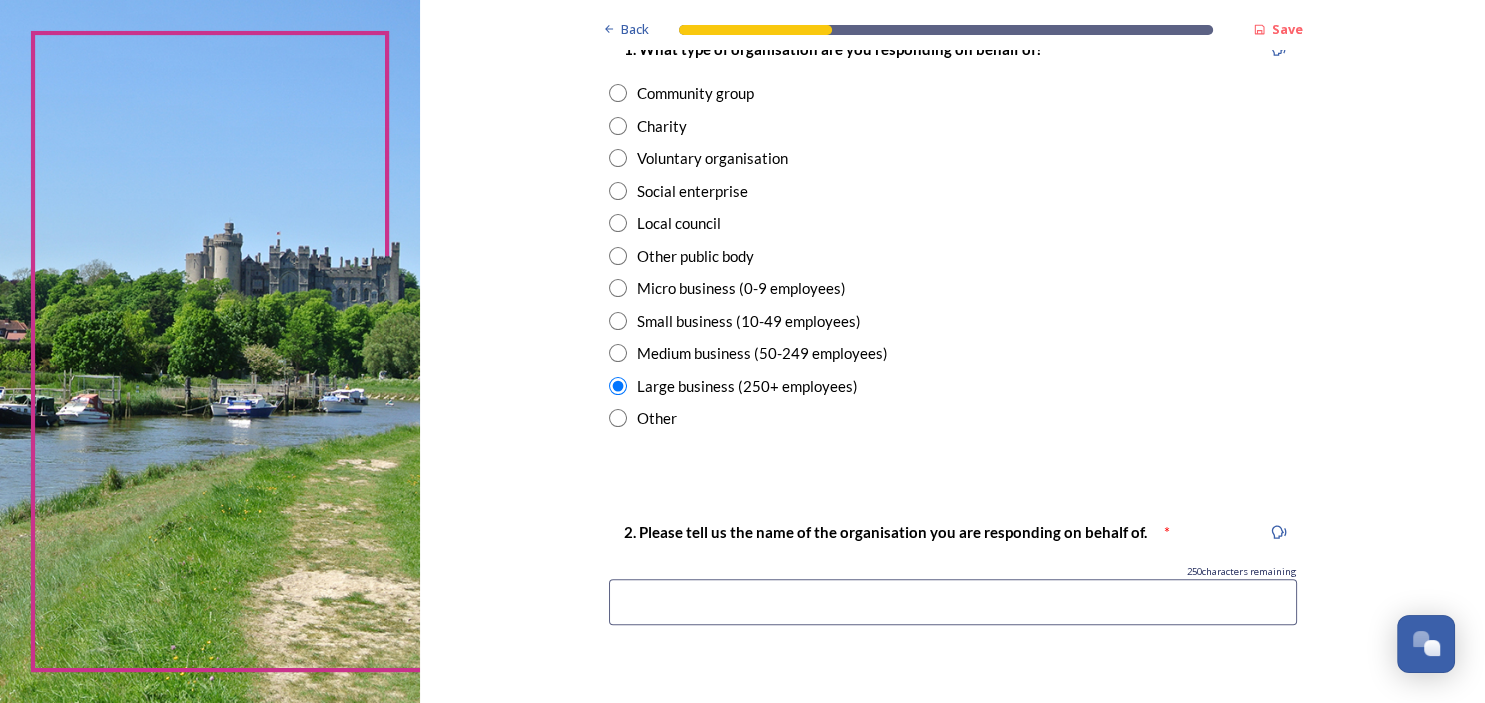 scroll, scrollTop: 518, scrollLeft: 0, axis: vertical 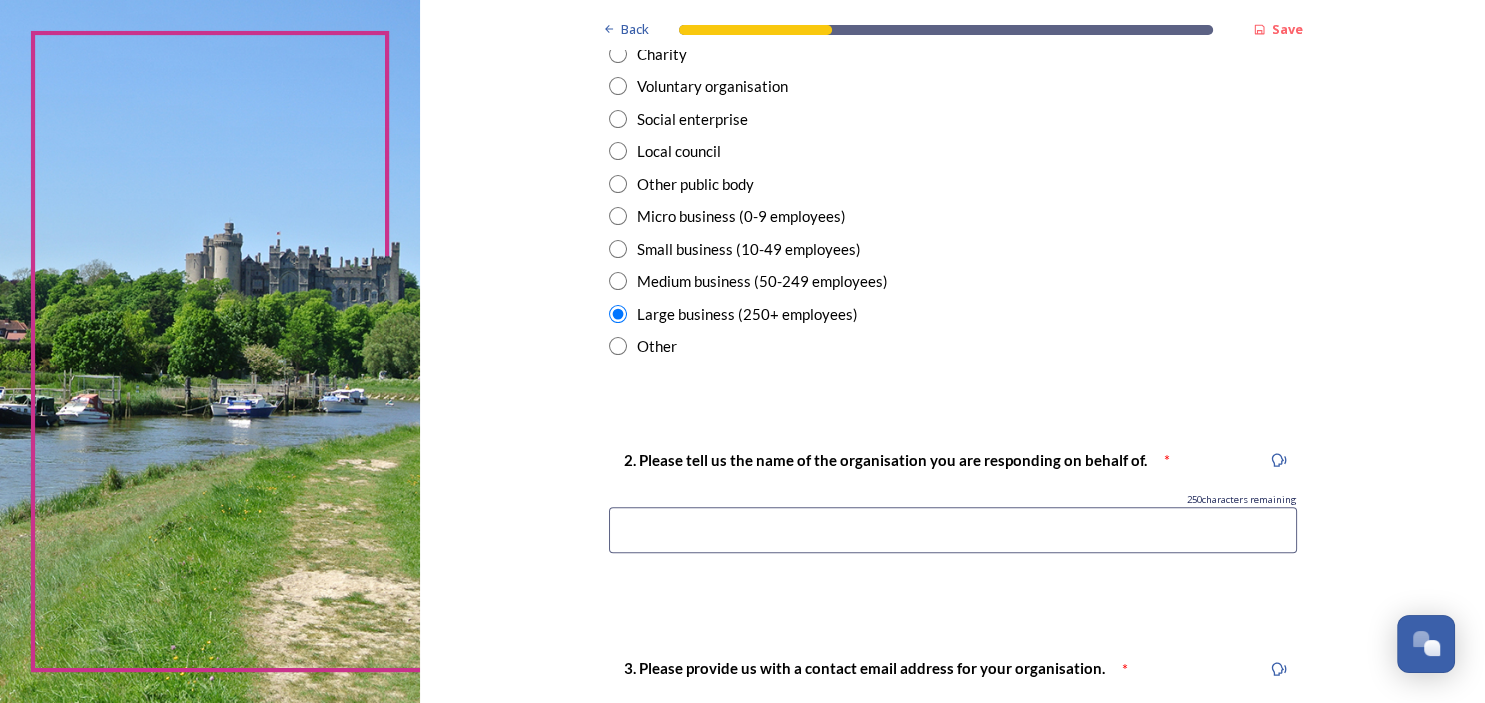 click at bounding box center [953, 530] 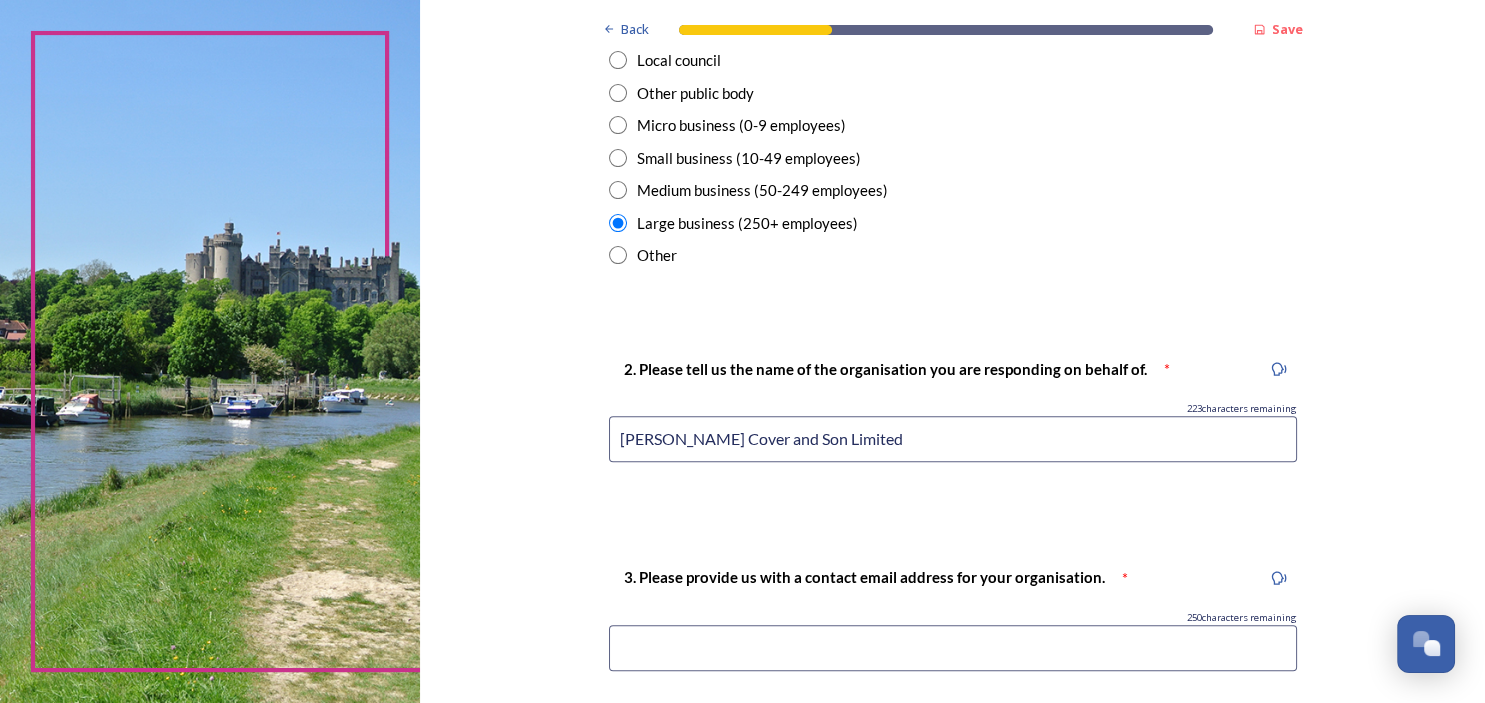 scroll, scrollTop: 648, scrollLeft: 0, axis: vertical 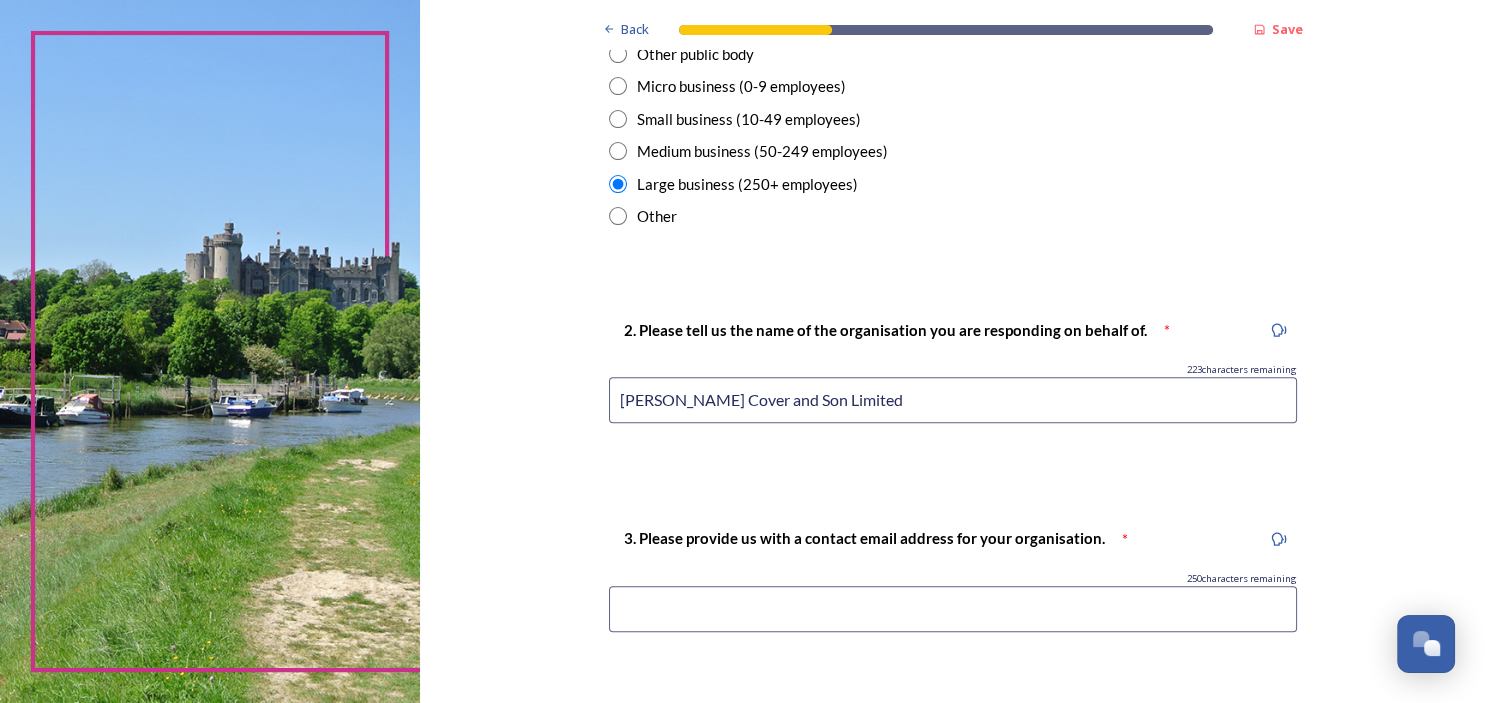 type on "David Cover and Son Limited" 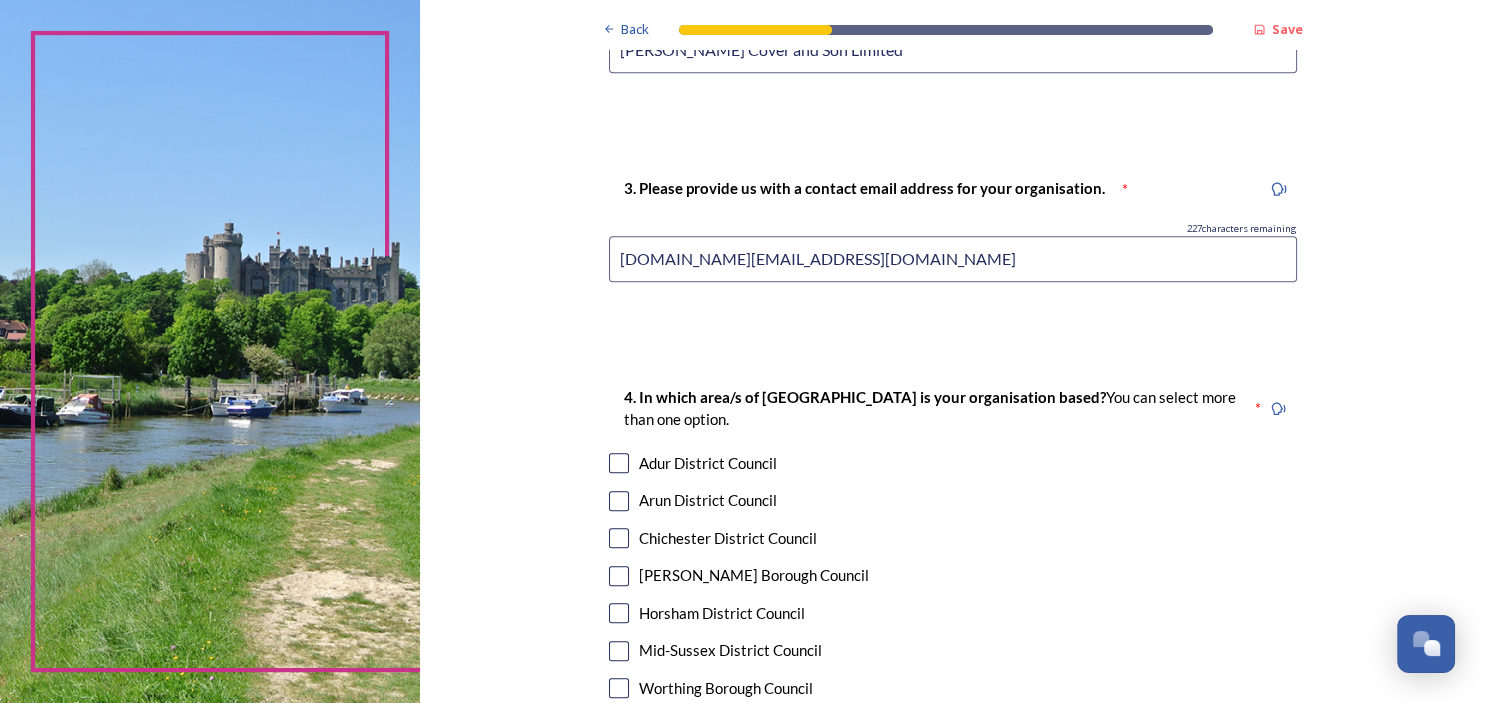 scroll, scrollTop: 1037, scrollLeft: 0, axis: vertical 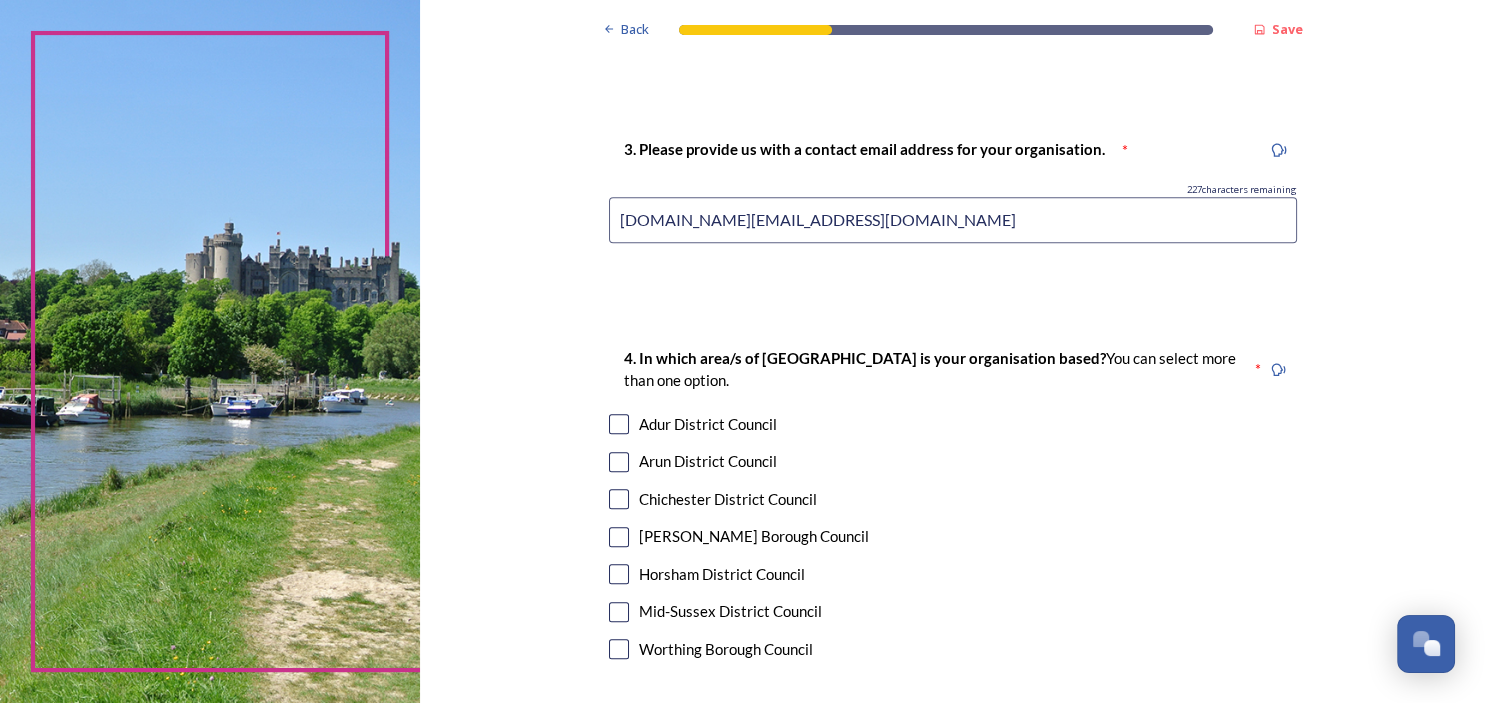 type on "rupert.green@covers.biz" 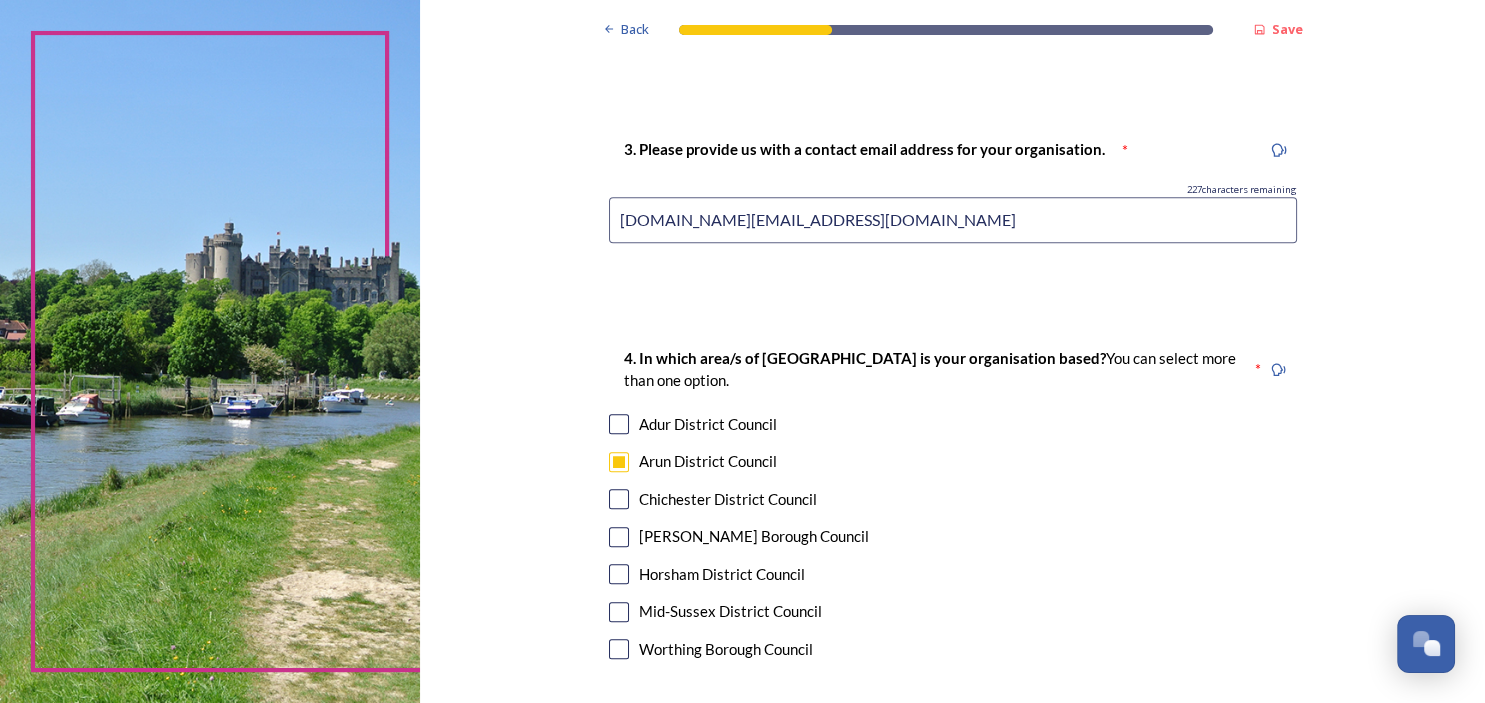 click at bounding box center (619, 499) 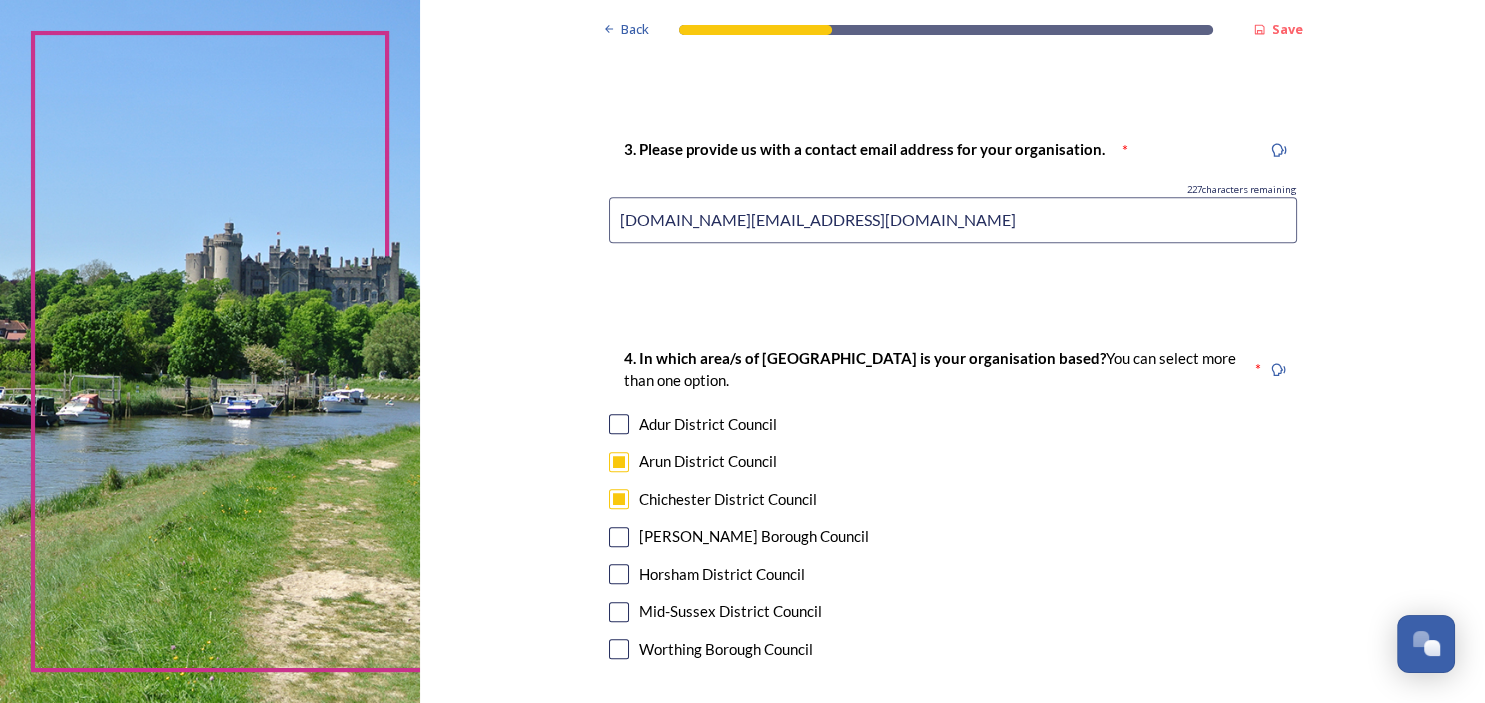click at bounding box center [619, 574] 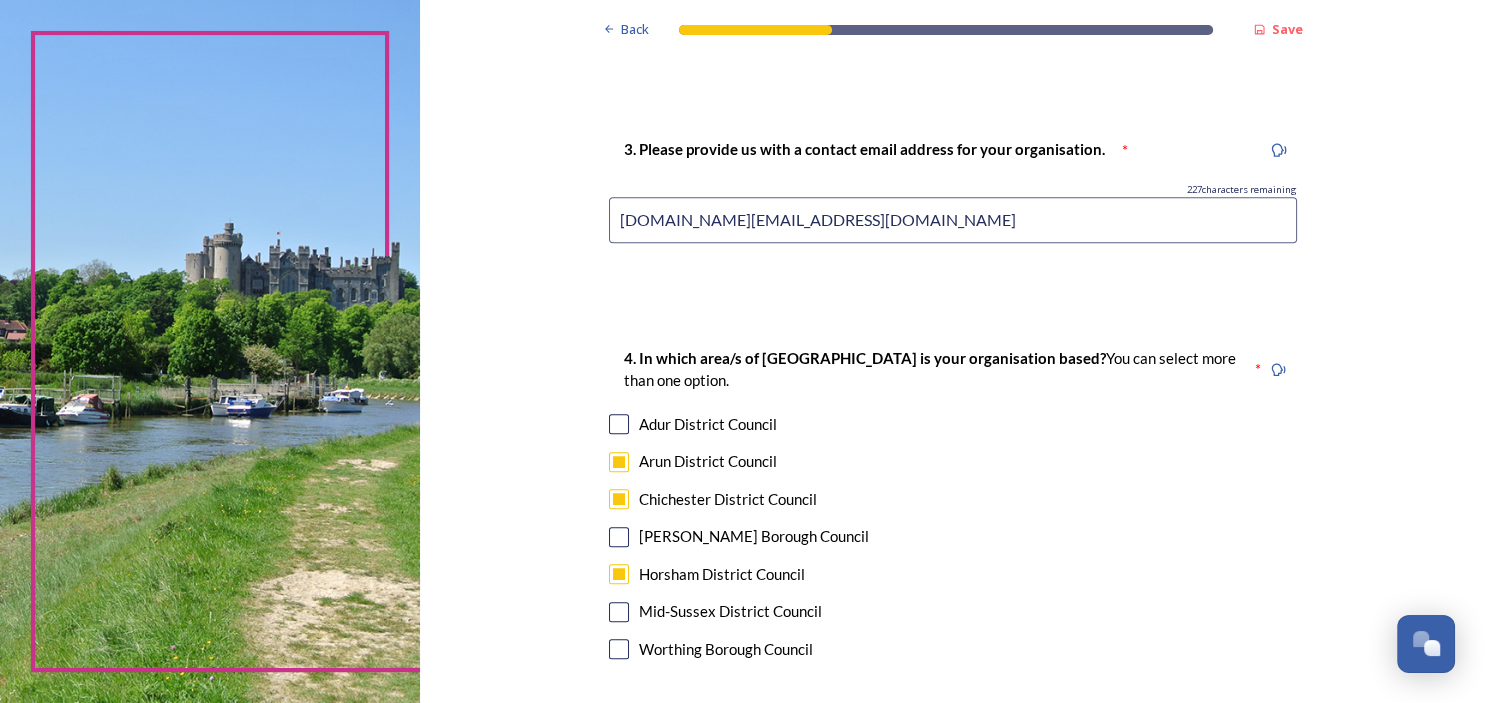 click at bounding box center (619, 612) 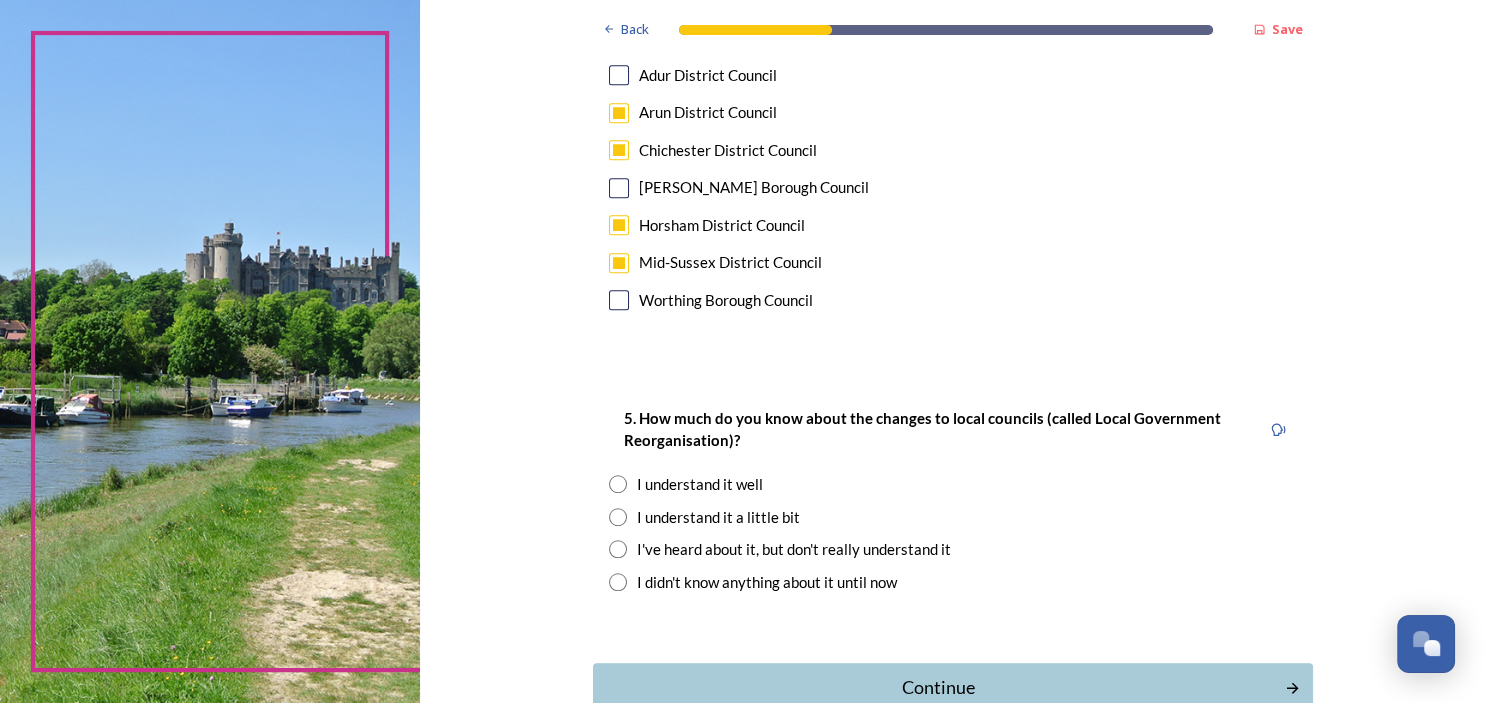 scroll, scrollTop: 1426, scrollLeft: 0, axis: vertical 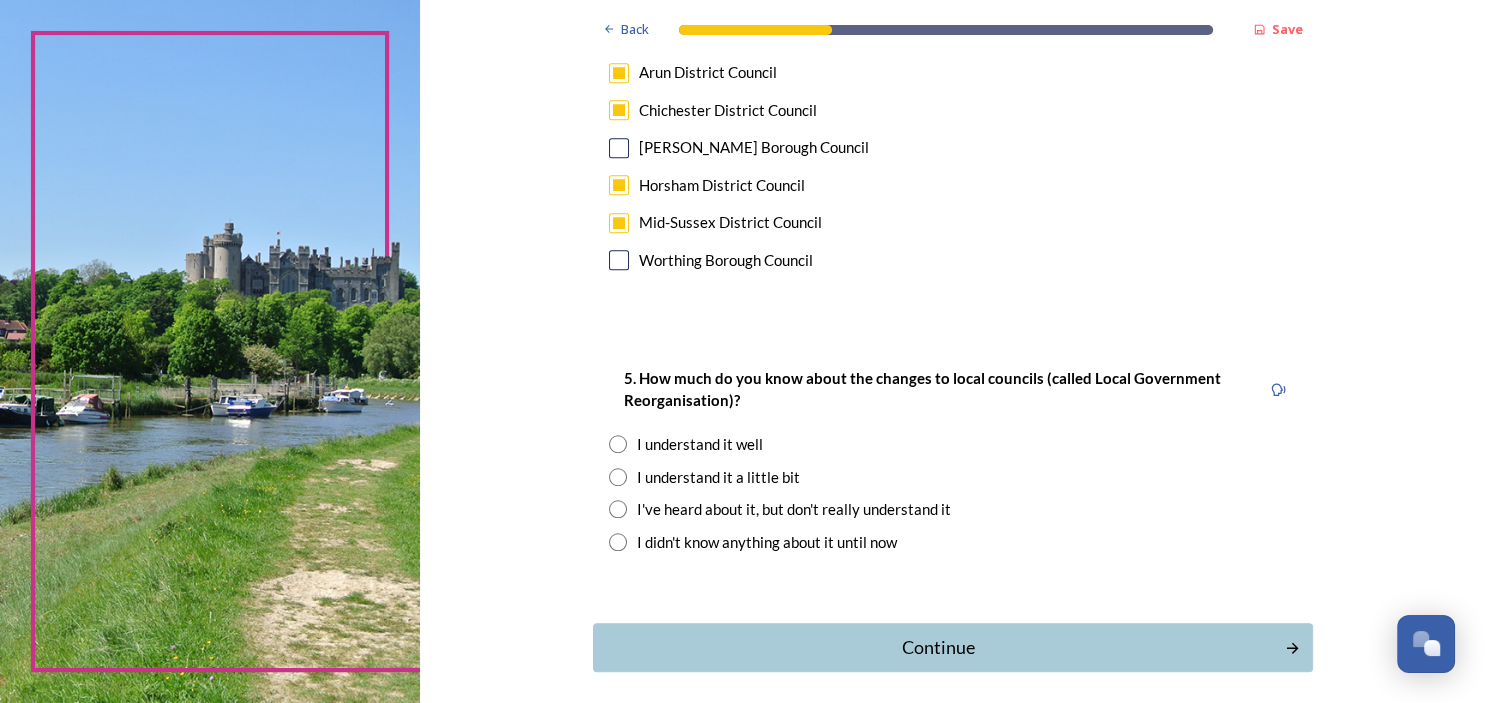 click at bounding box center (618, 477) 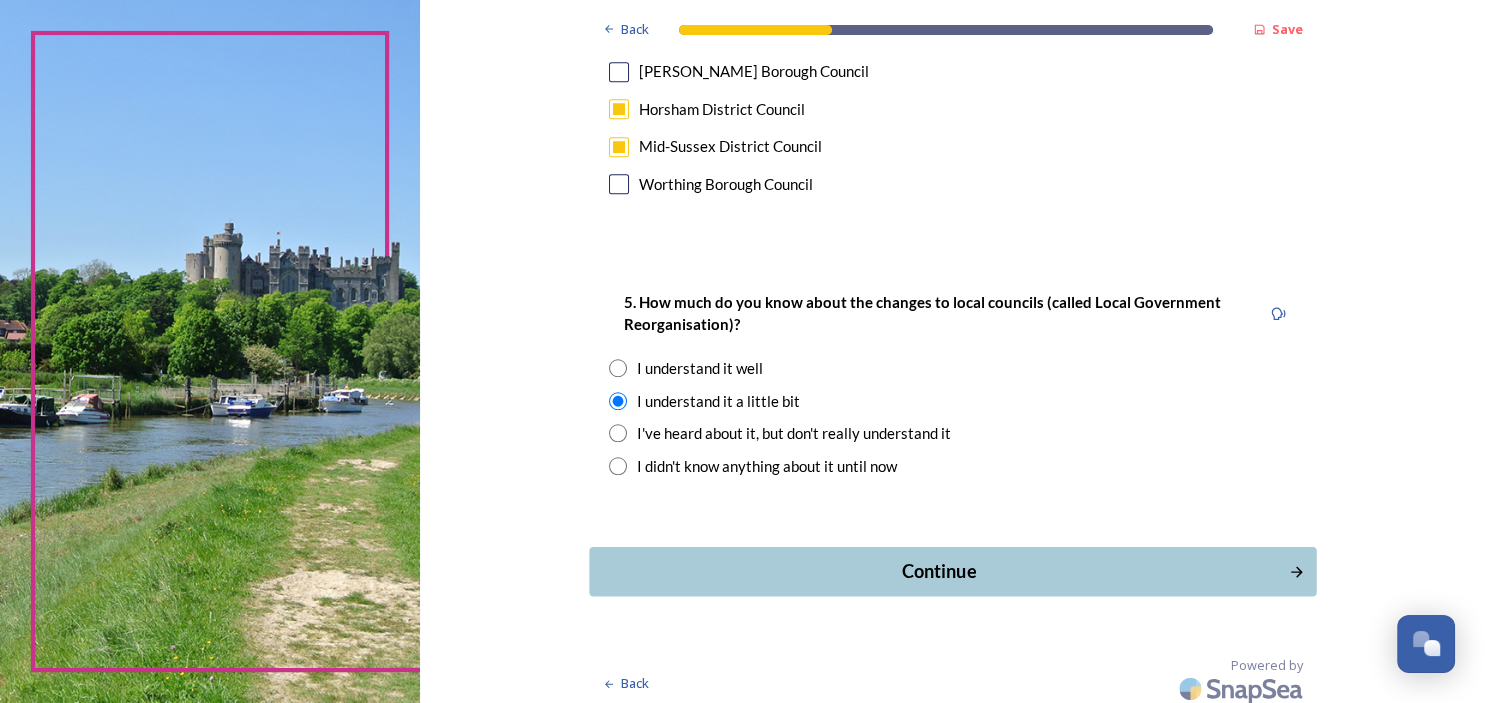 scroll, scrollTop: 1510, scrollLeft: 0, axis: vertical 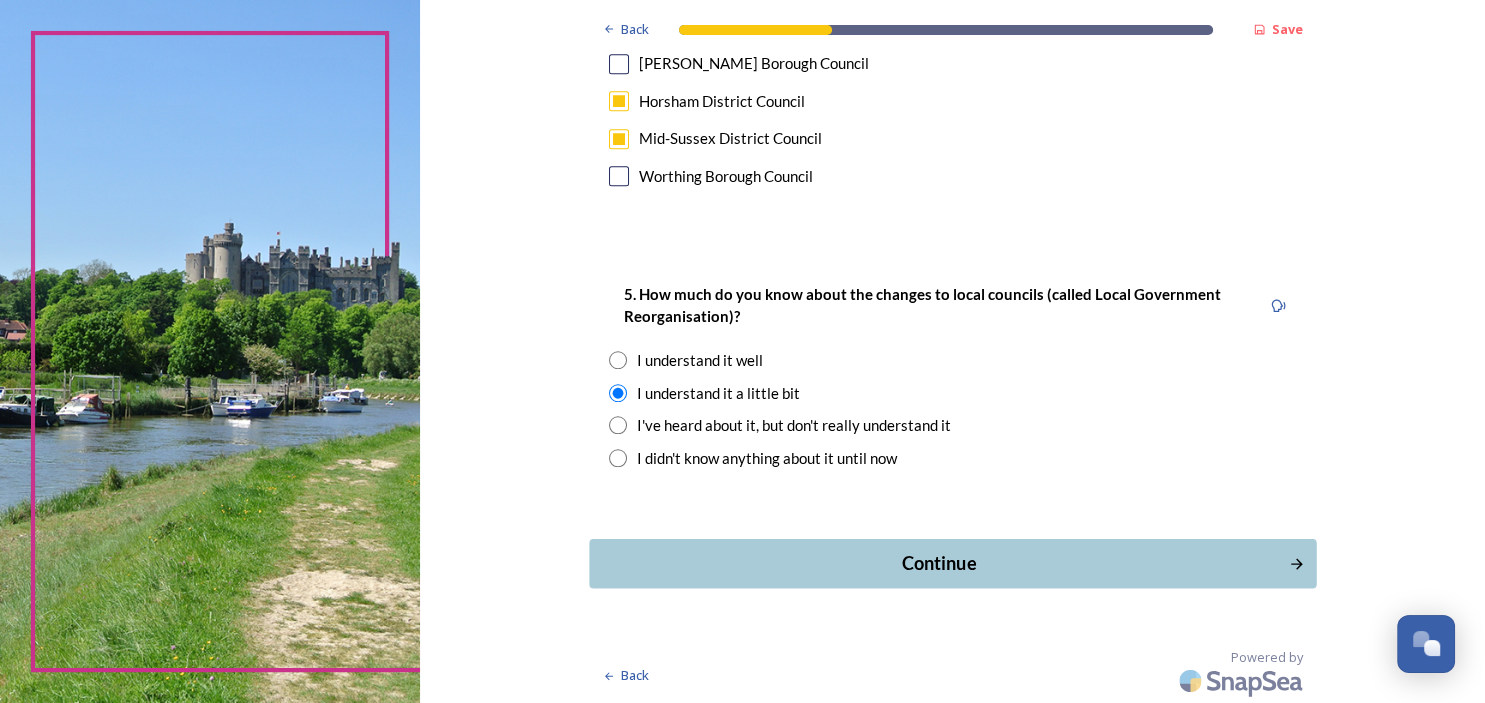click on "Continue" at bounding box center (938, 563) 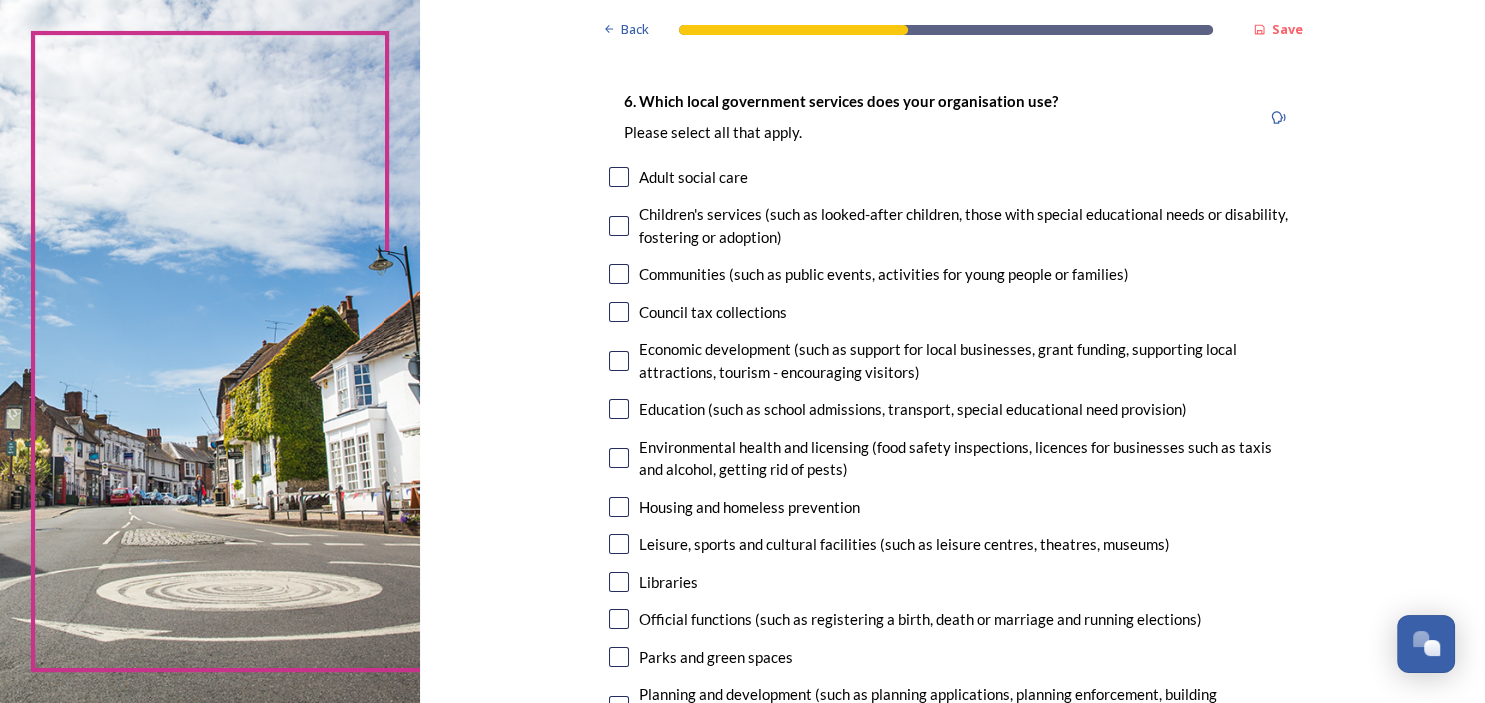 scroll, scrollTop: 130, scrollLeft: 0, axis: vertical 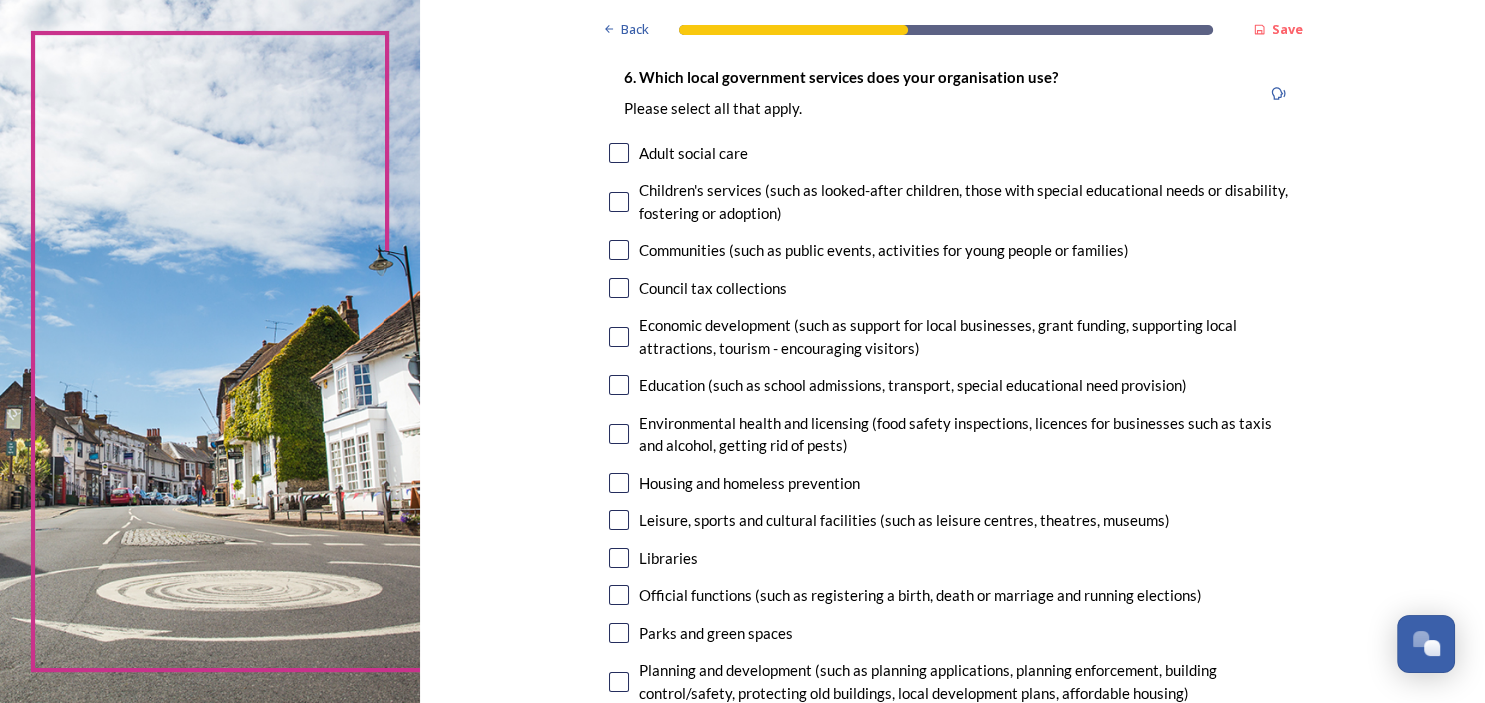 click at bounding box center [619, 337] 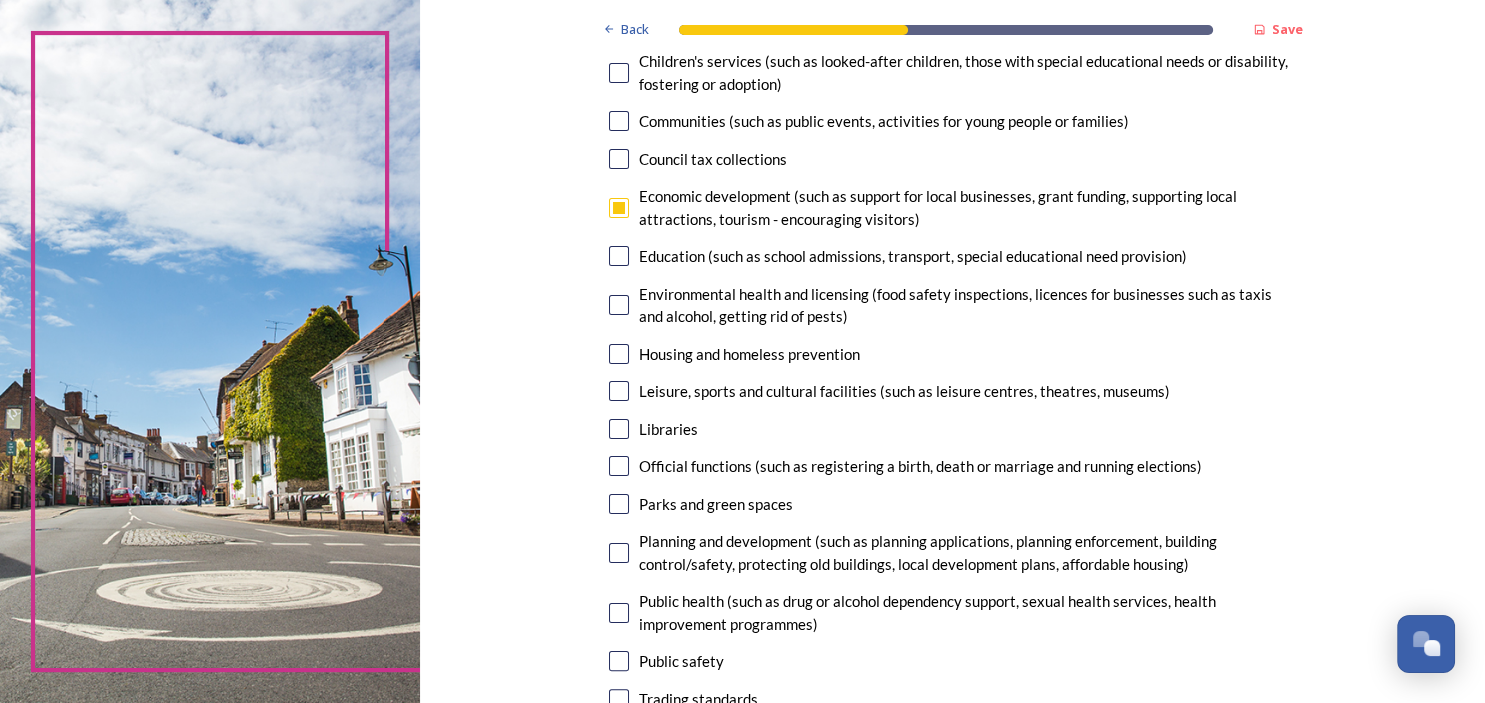 scroll, scrollTop: 389, scrollLeft: 0, axis: vertical 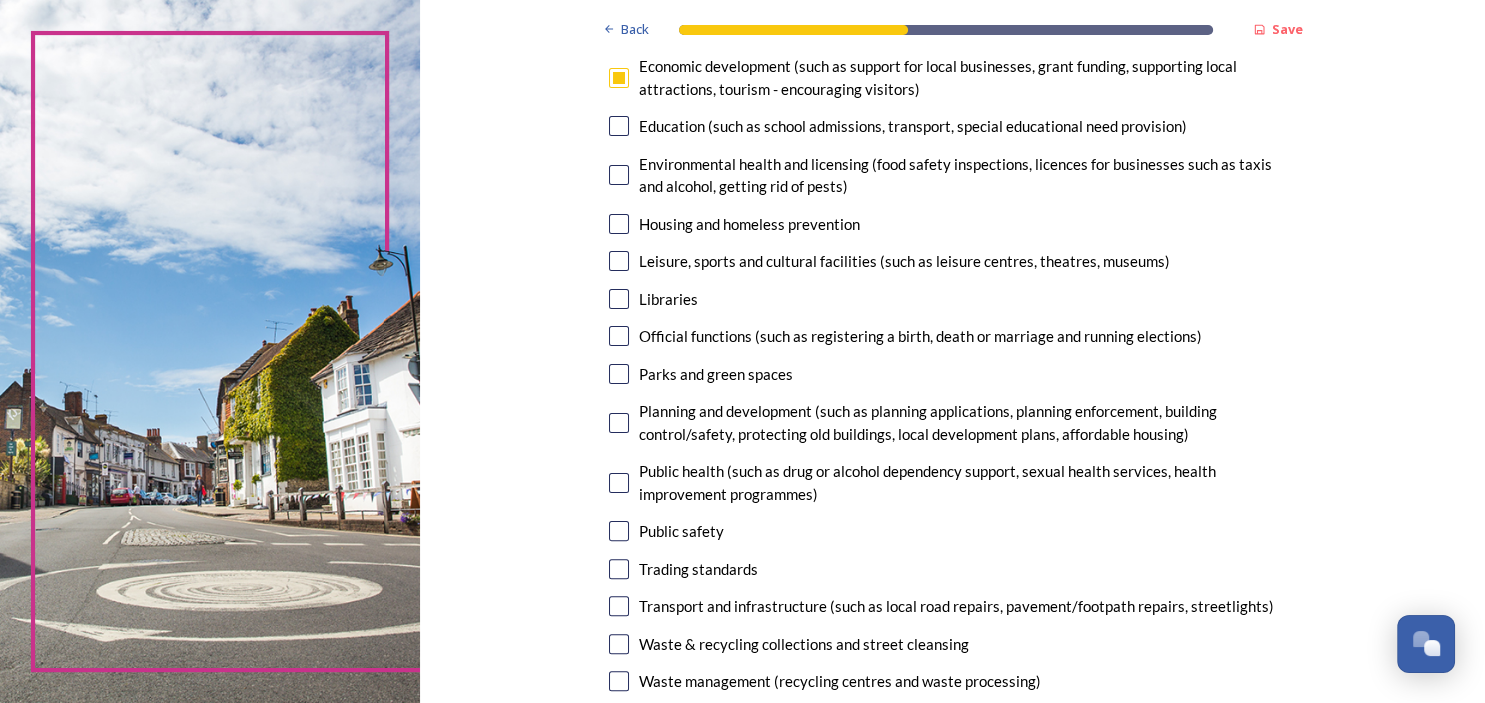 click at bounding box center [619, 423] 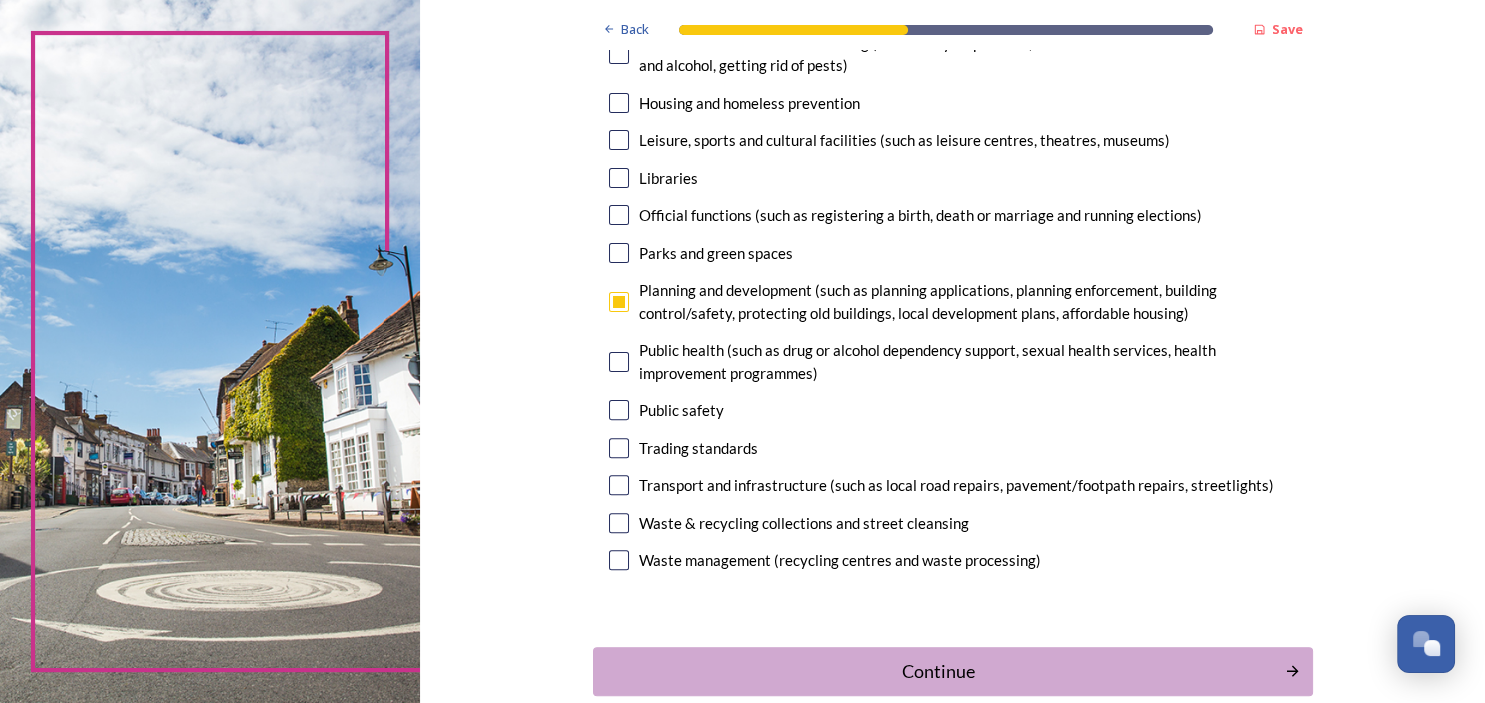 scroll, scrollTop: 518, scrollLeft: 0, axis: vertical 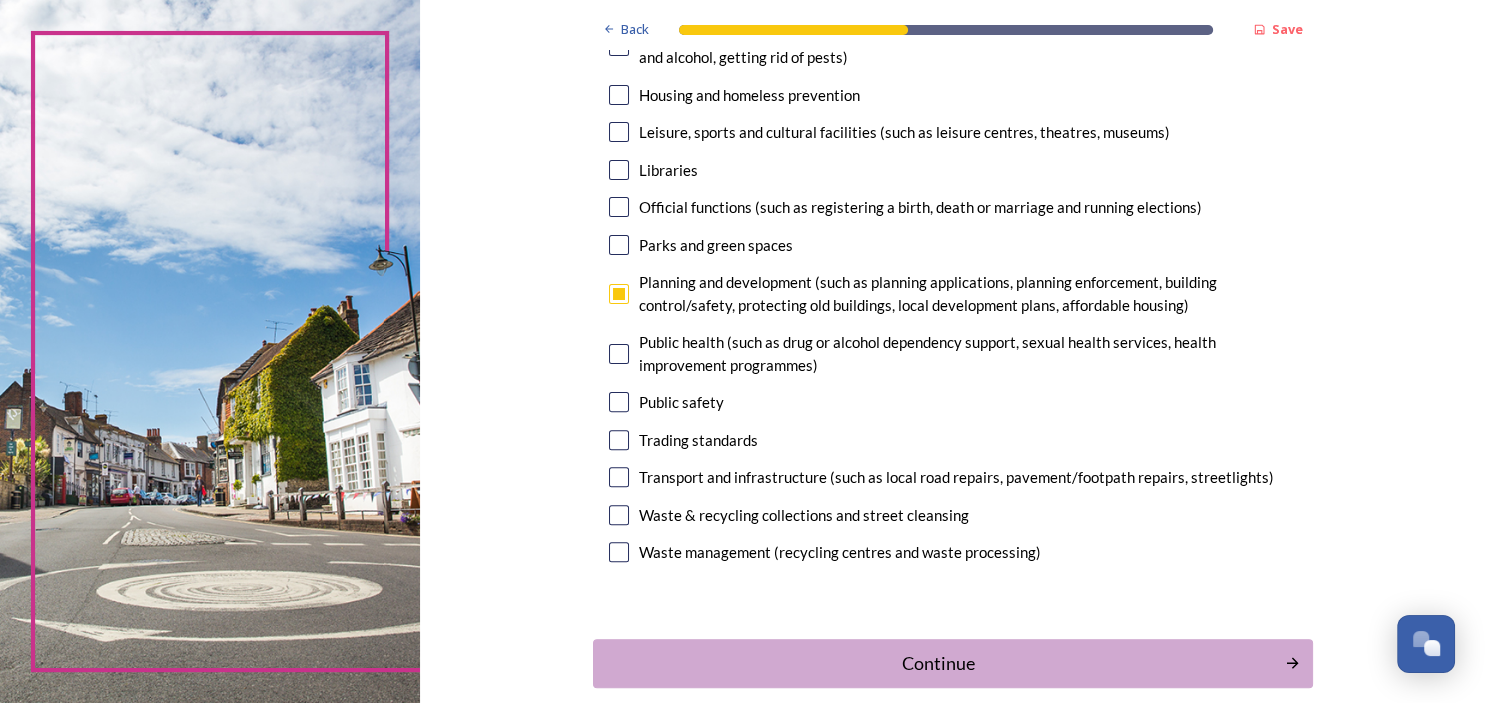 click at bounding box center (619, 440) 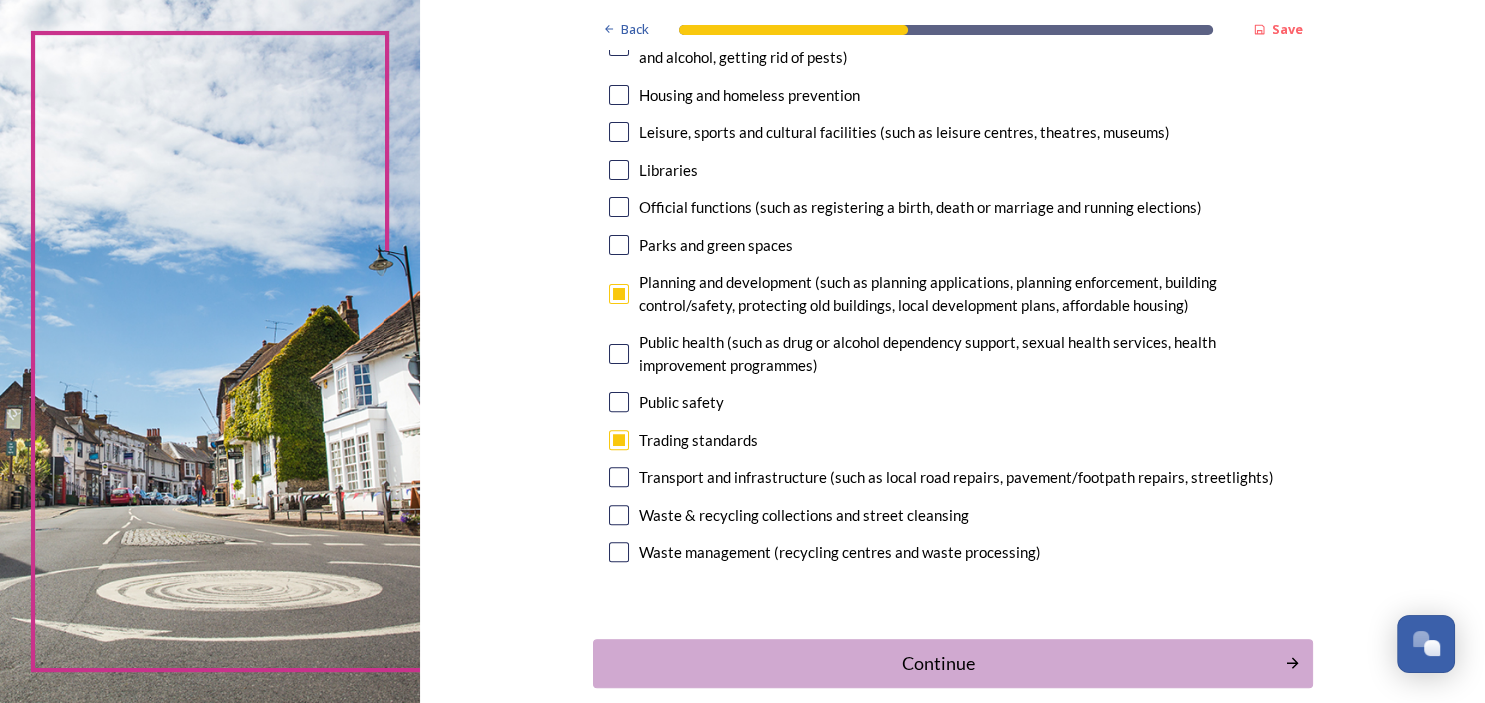 click at bounding box center (619, 477) 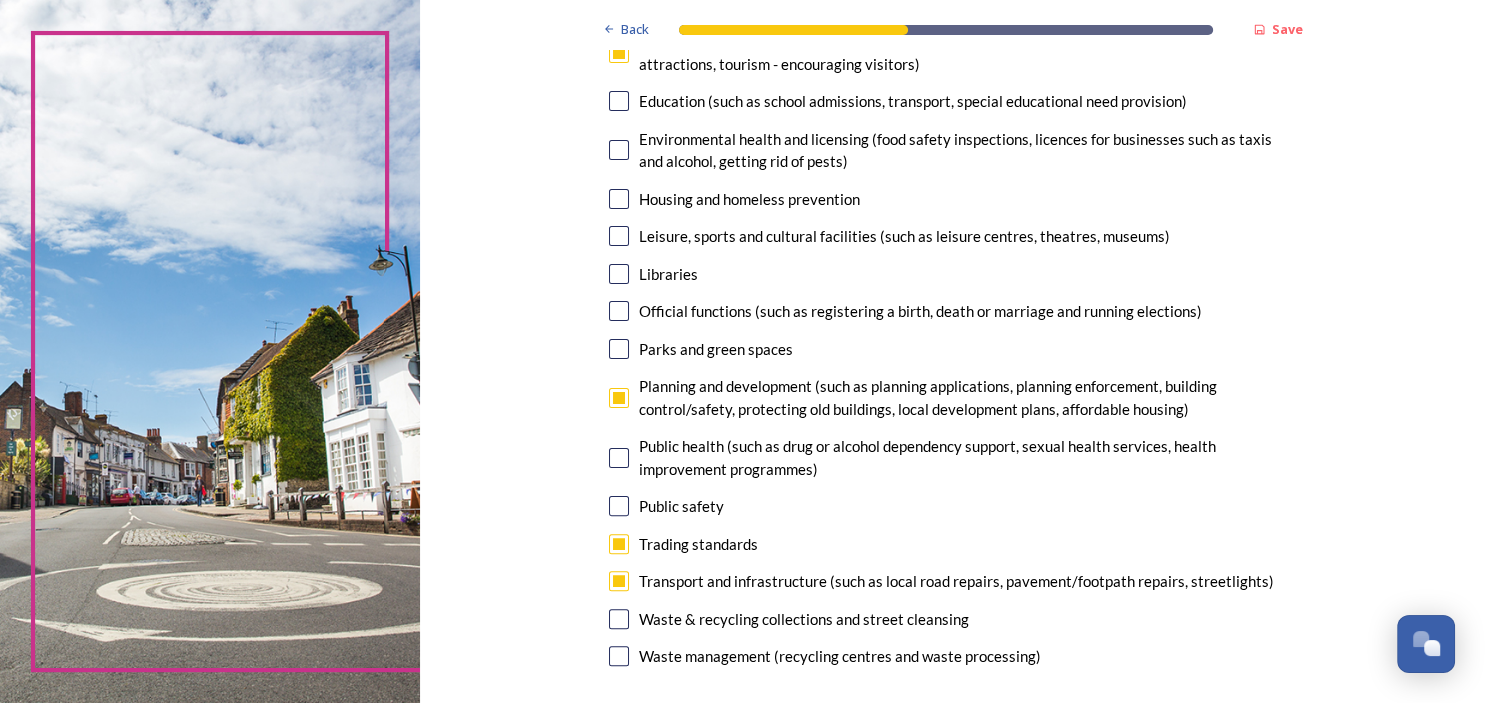 scroll, scrollTop: 518, scrollLeft: 0, axis: vertical 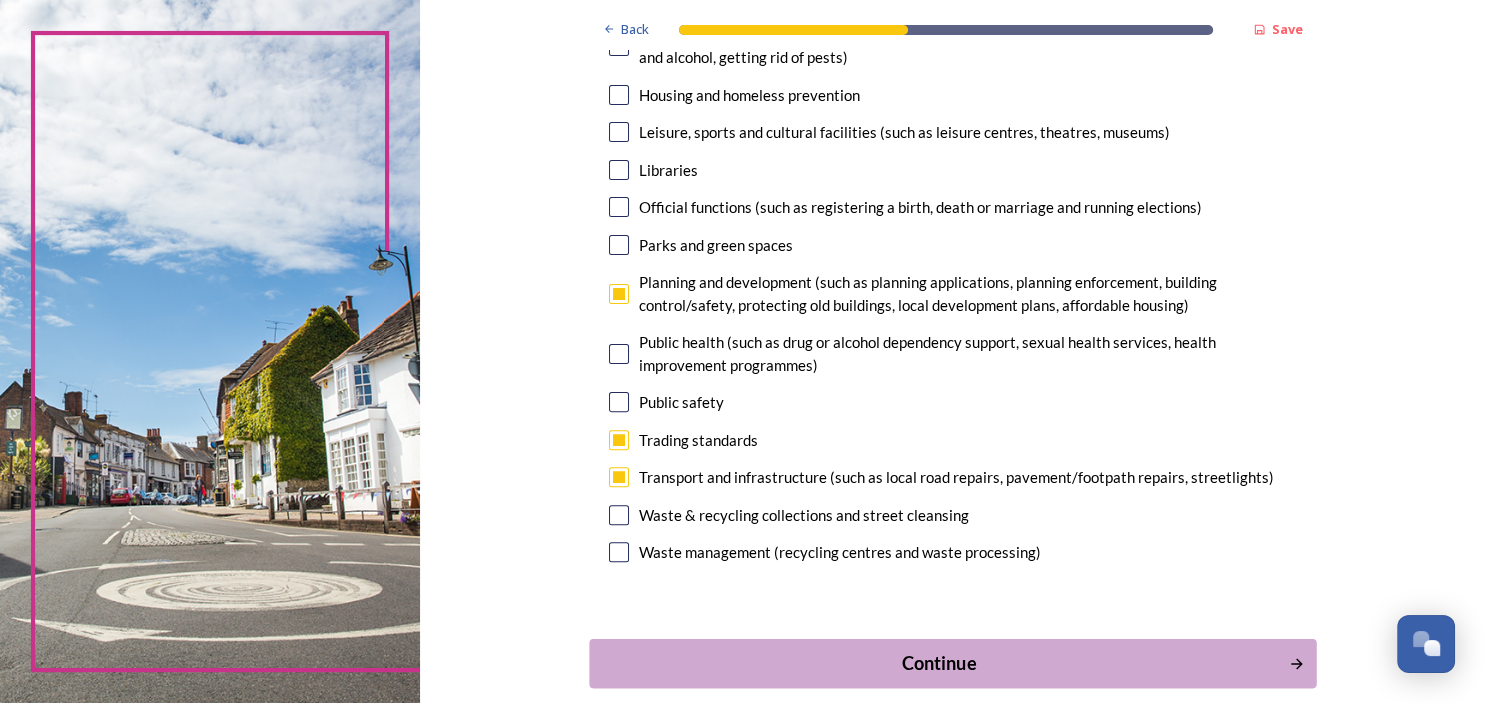 click on "Continue" at bounding box center (938, 662) 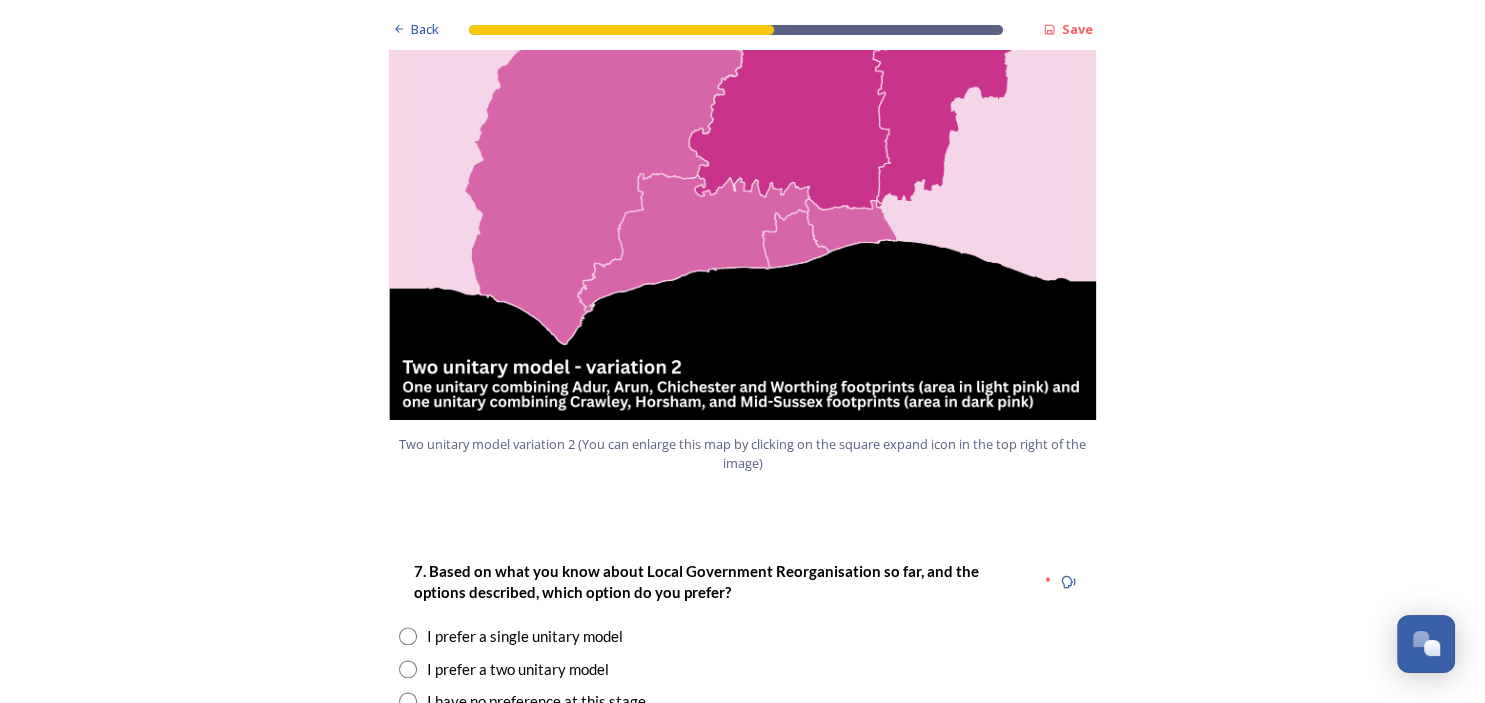 scroll, scrollTop: 2333, scrollLeft: 0, axis: vertical 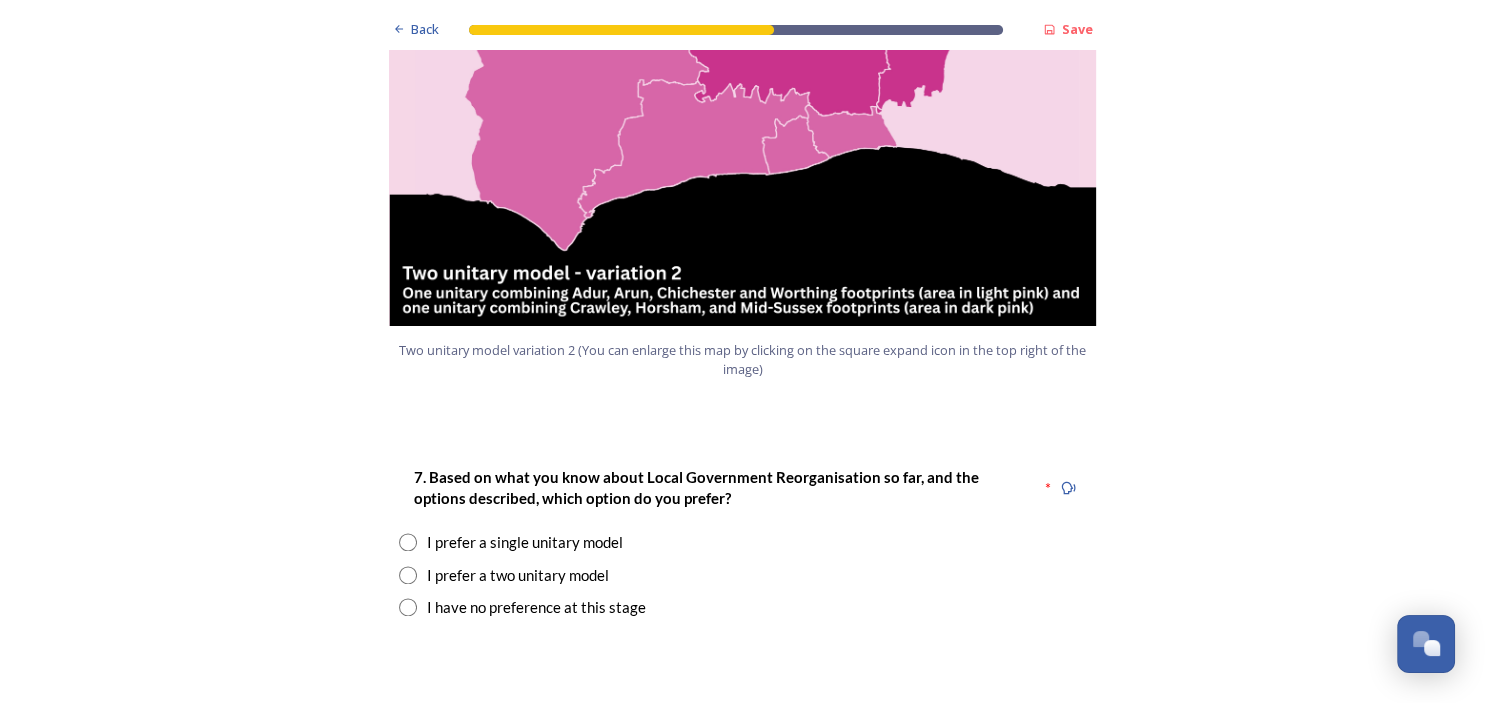 click at bounding box center [408, 542] 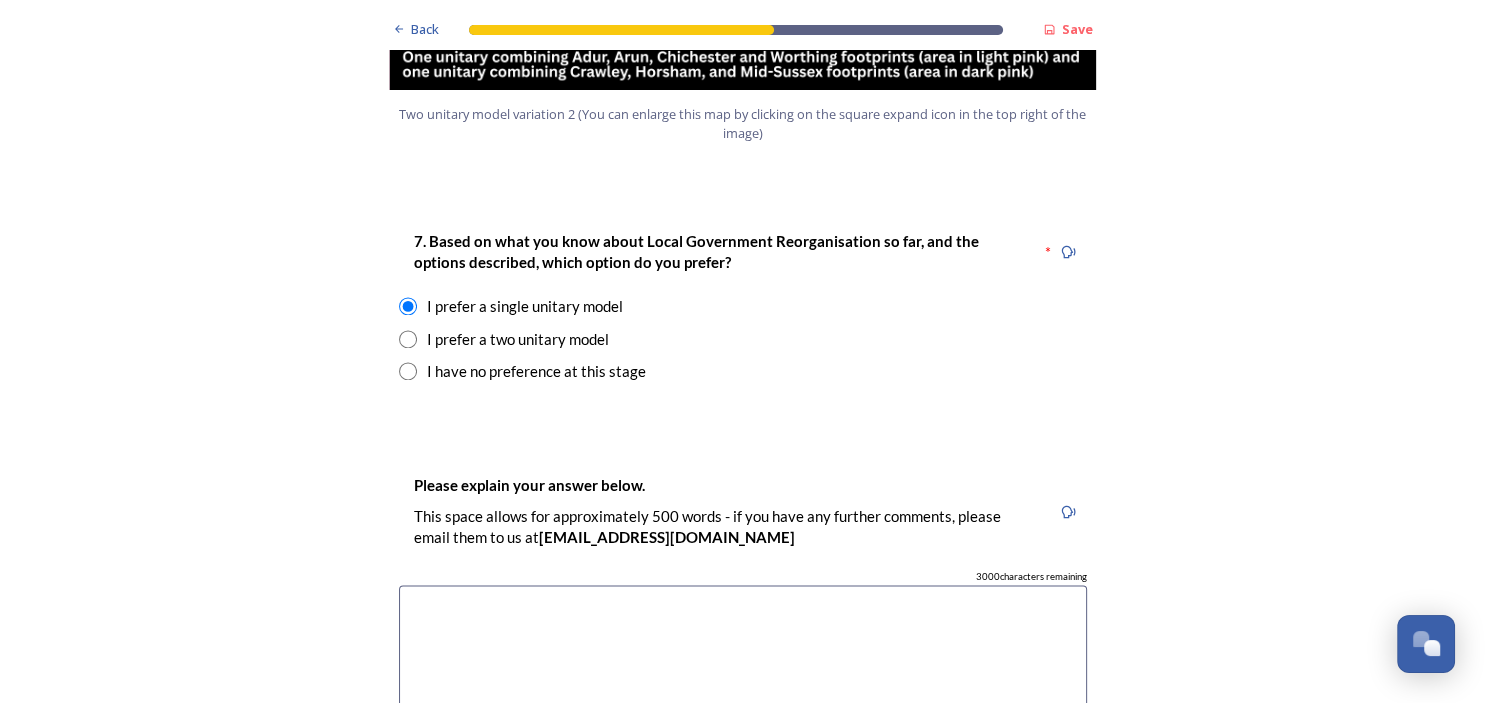 scroll, scrollTop: 2592, scrollLeft: 0, axis: vertical 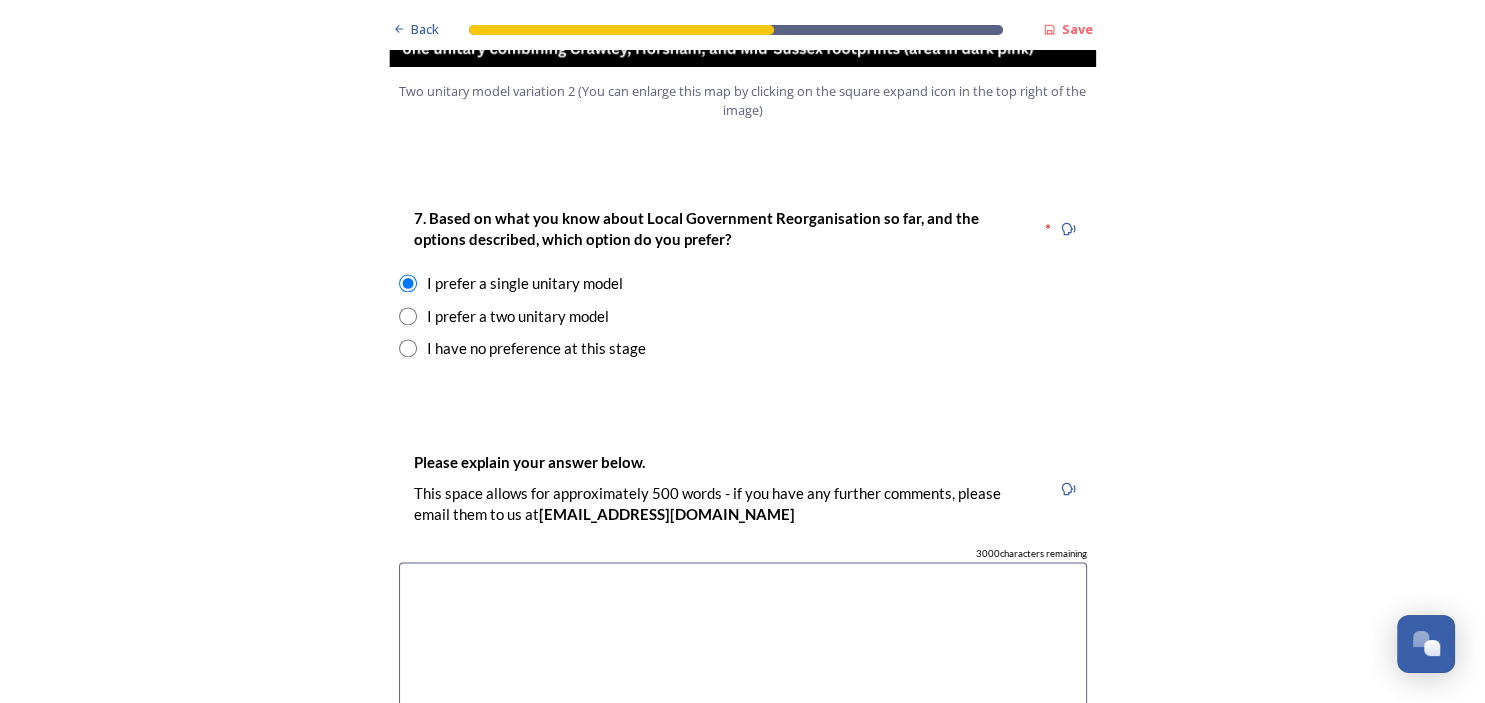 click at bounding box center (743, 674) 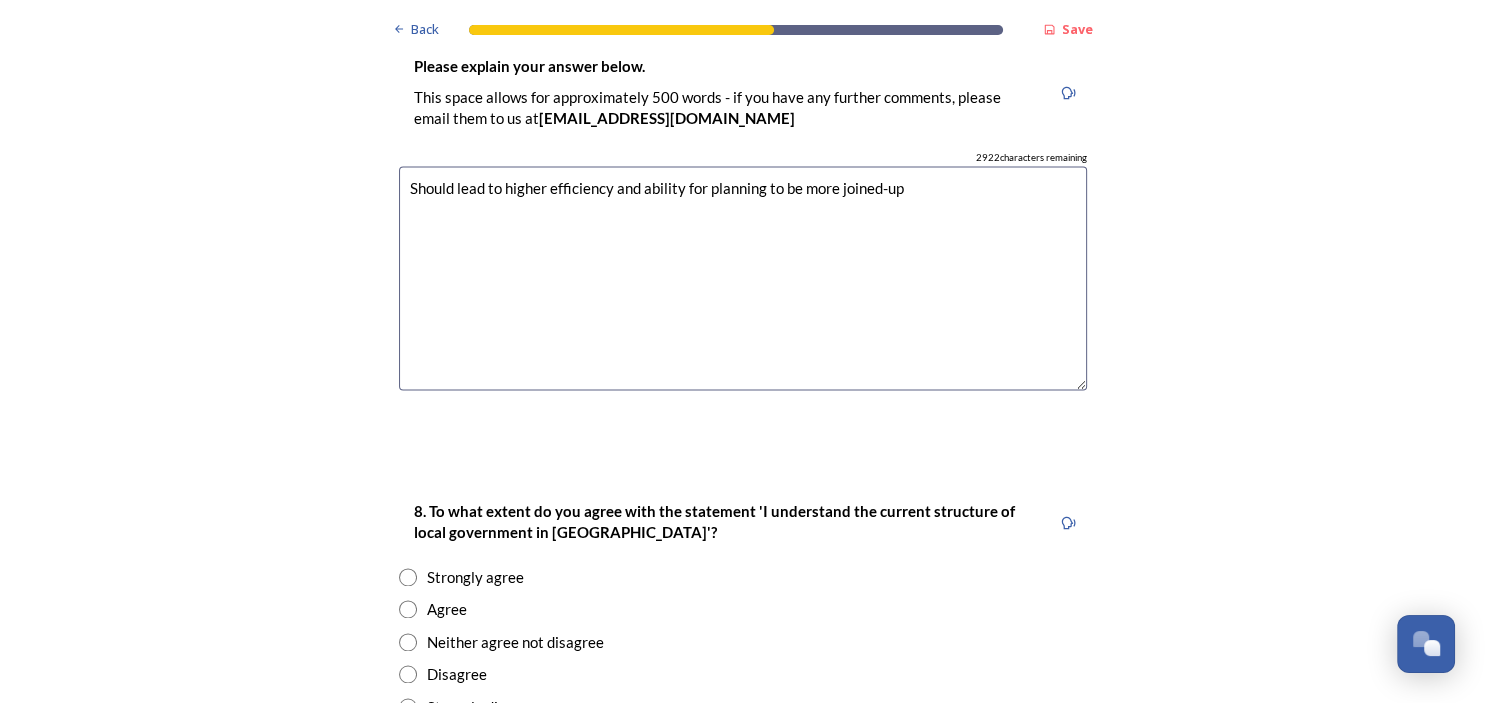 scroll, scrollTop: 3110, scrollLeft: 0, axis: vertical 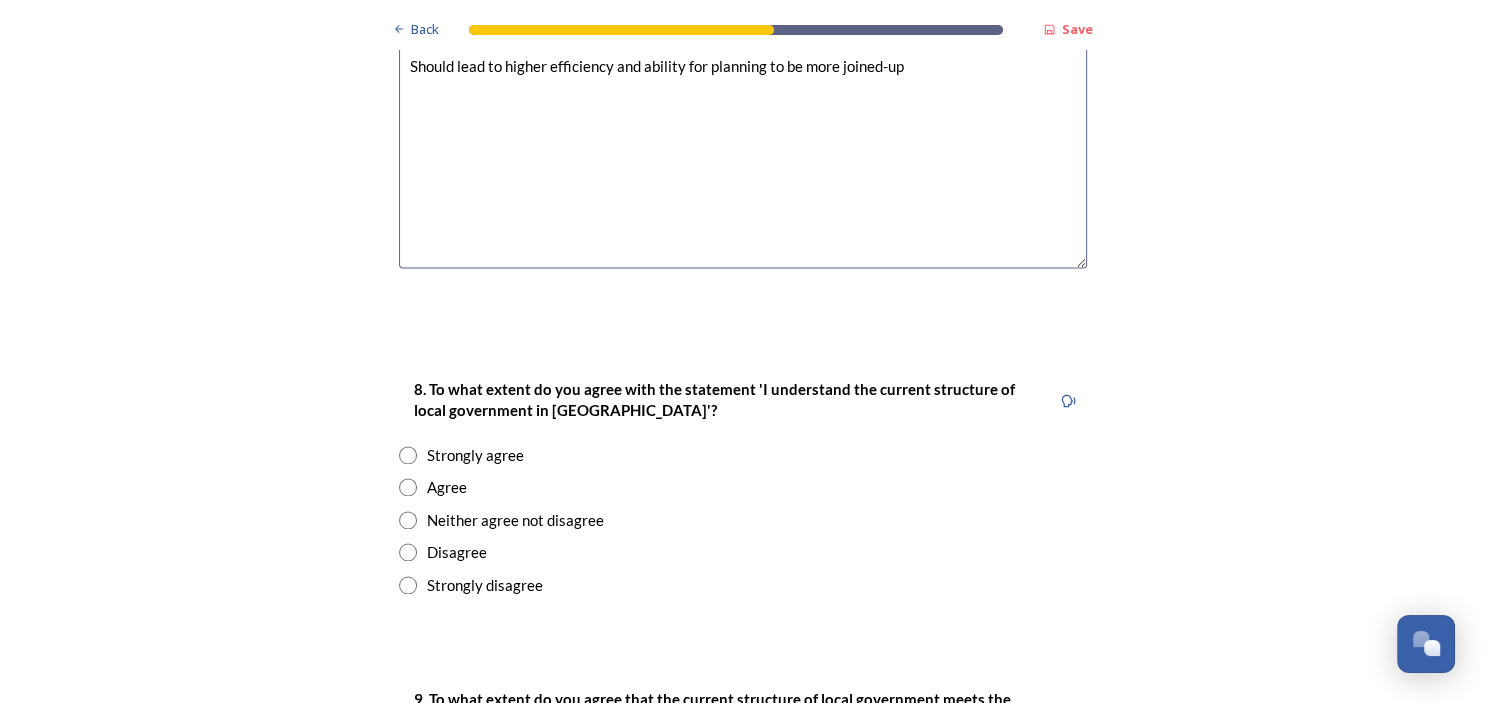 type on "Should lead to higher efficiency and ability for planning to be more joined-up" 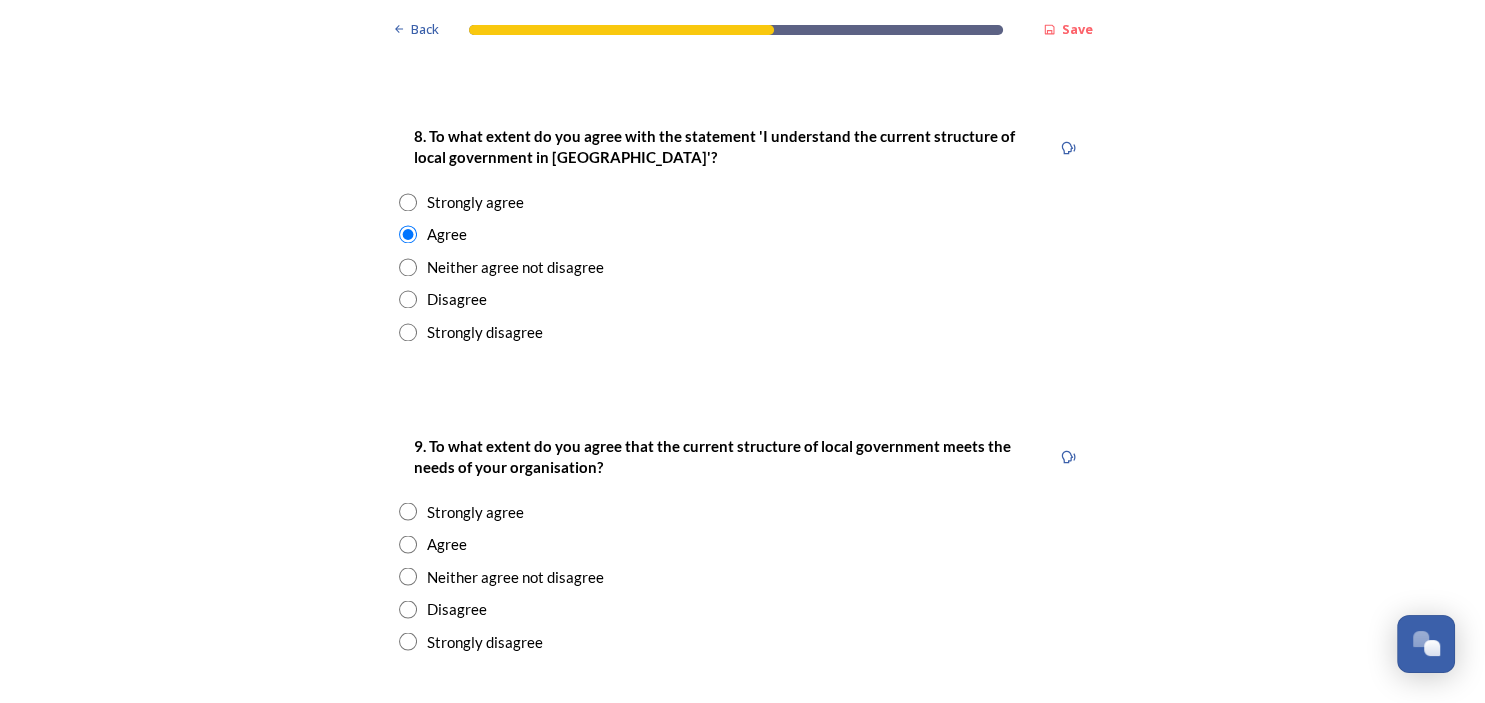 scroll, scrollTop: 3370, scrollLeft: 0, axis: vertical 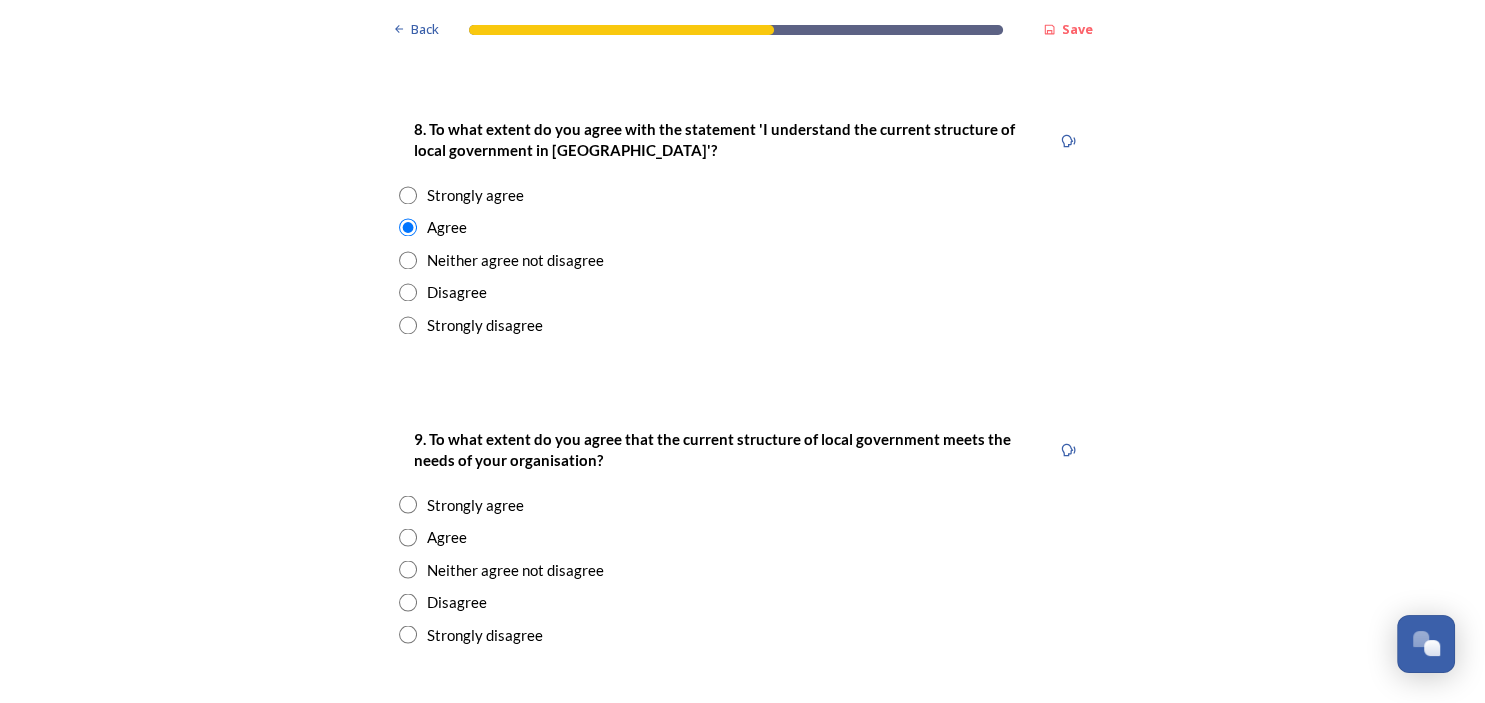 click at bounding box center [408, 569] 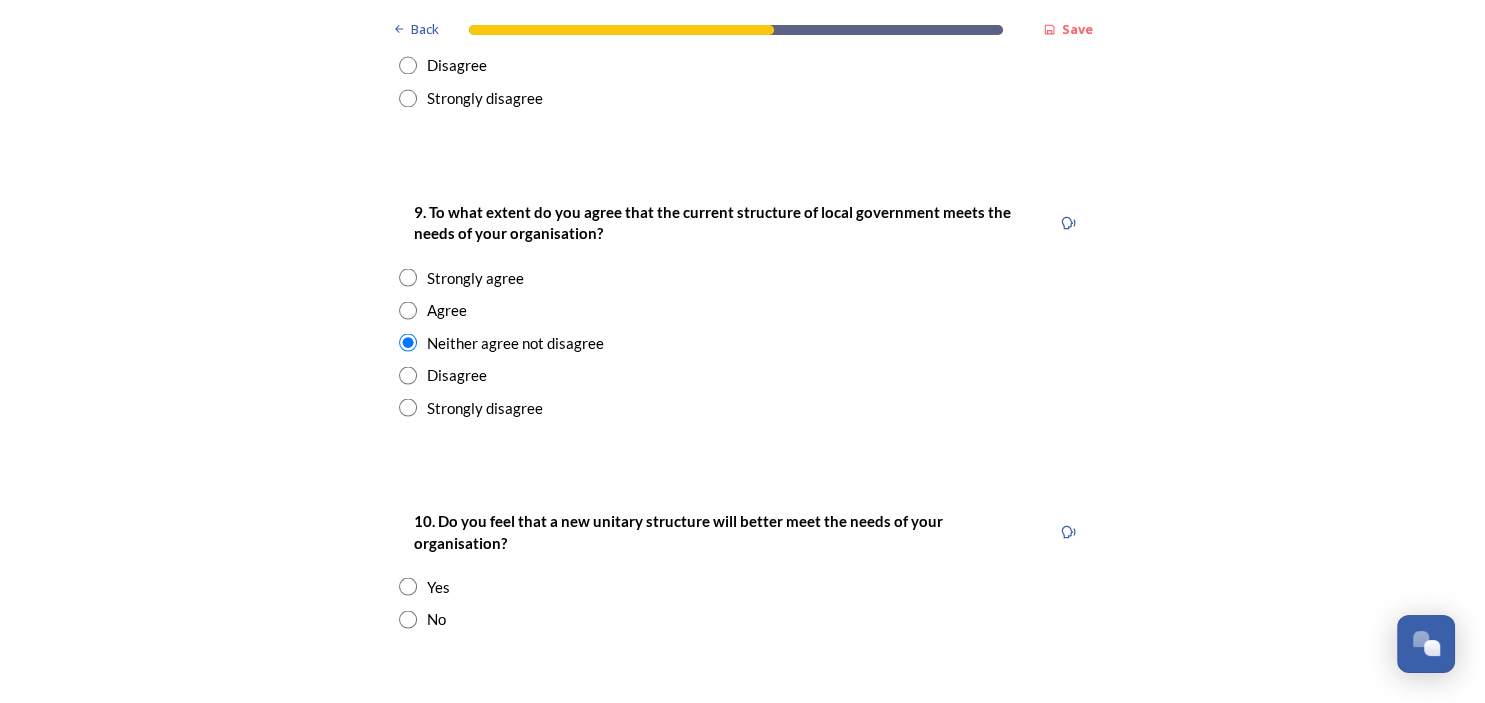 scroll, scrollTop: 3629, scrollLeft: 0, axis: vertical 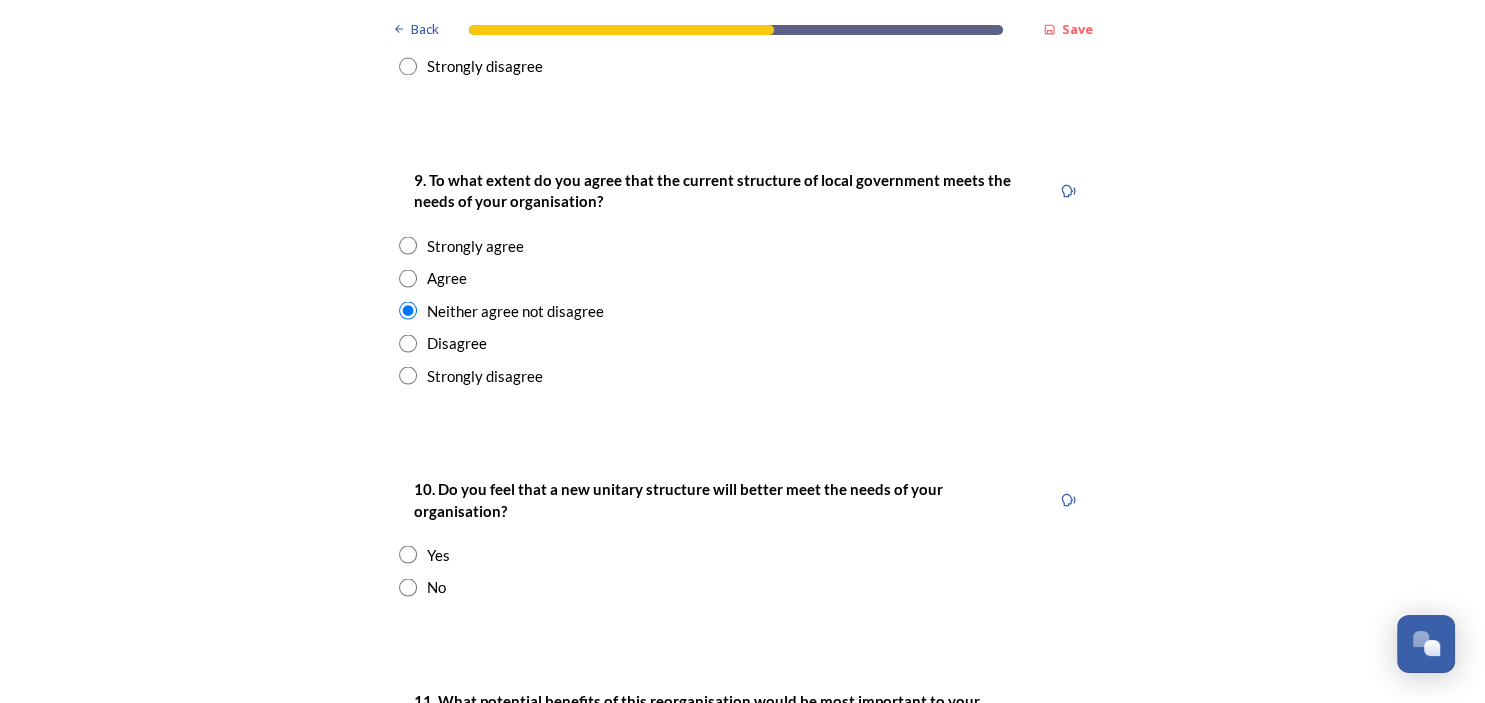 click at bounding box center [408, 554] 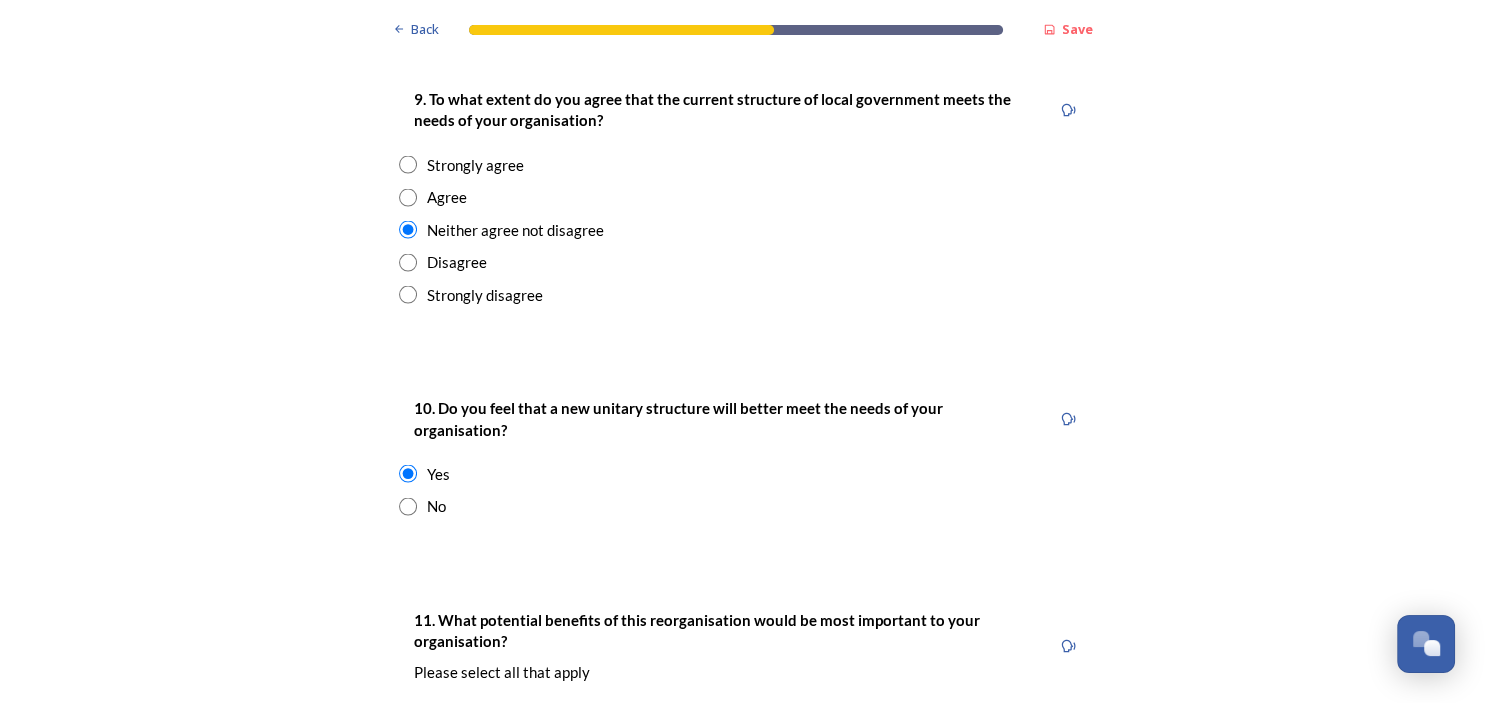 scroll, scrollTop: 3888, scrollLeft: 0, axis: vertical 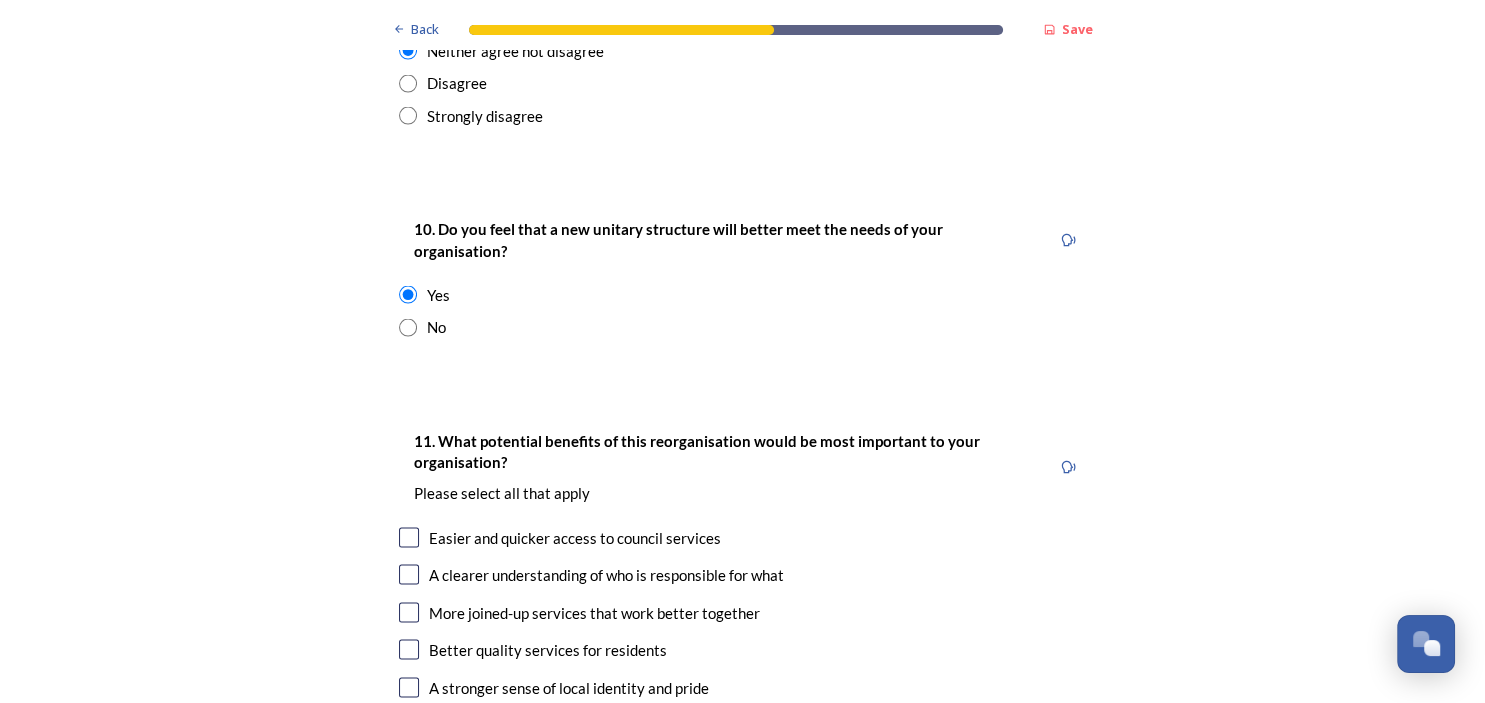 click at bounding box center (409, 575) 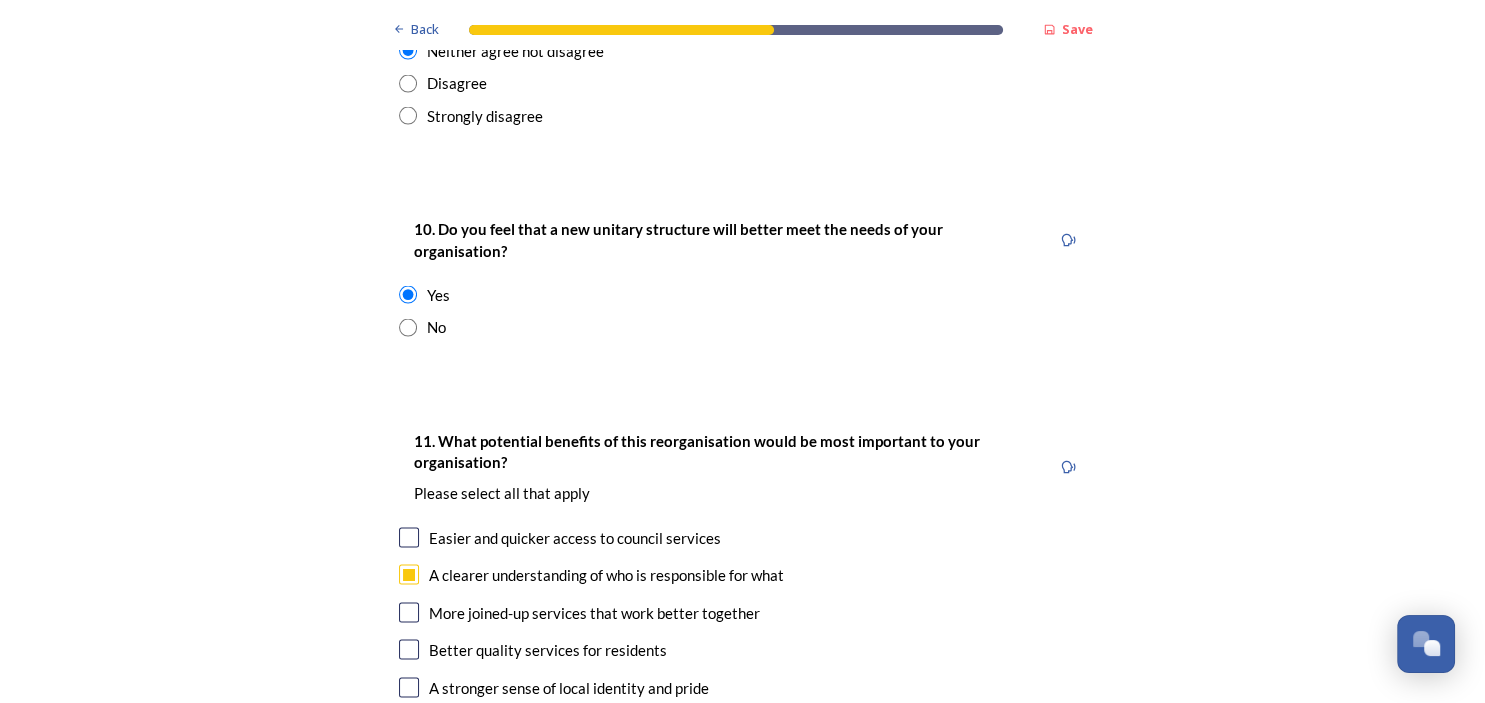 click at bounding box center (409, 613) 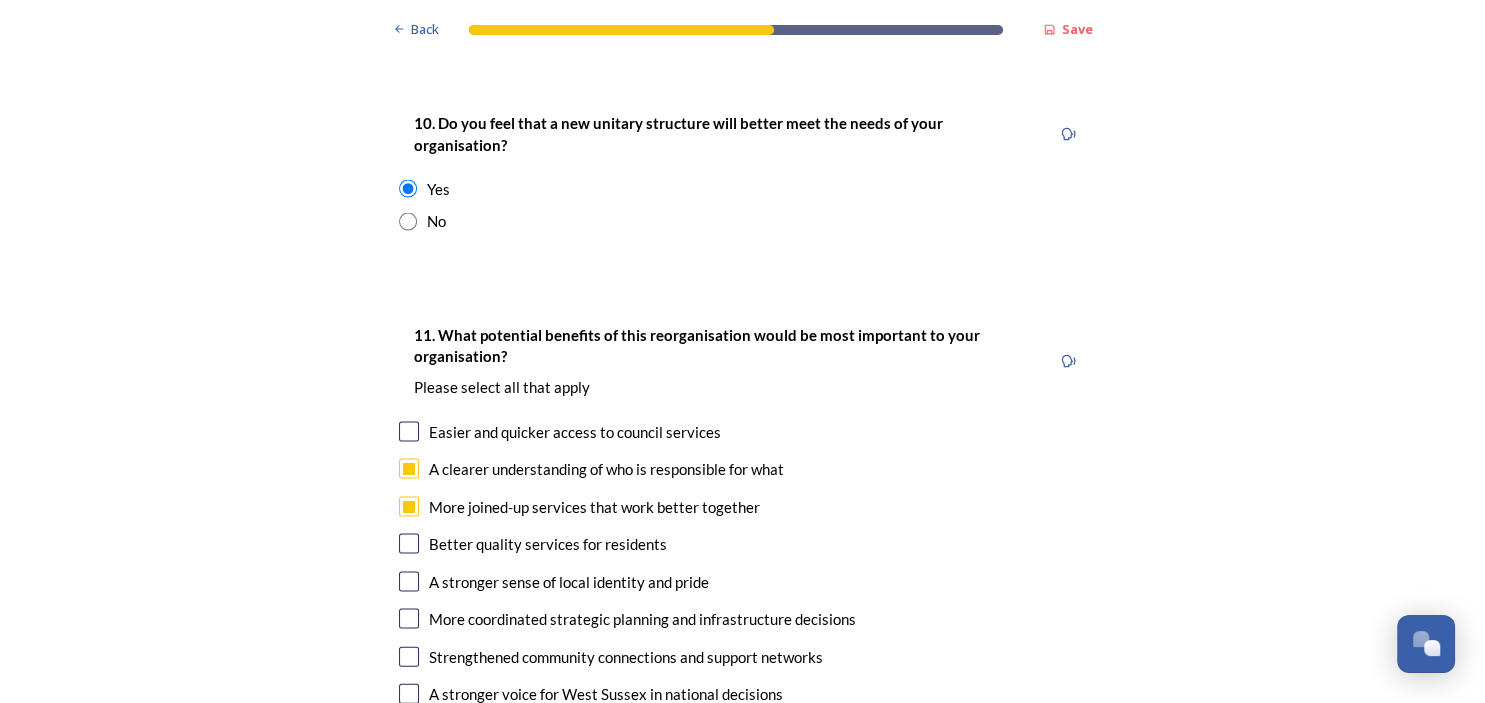 scroll, scrollTop: 4018, scrollLeft: 0, axis: vertical 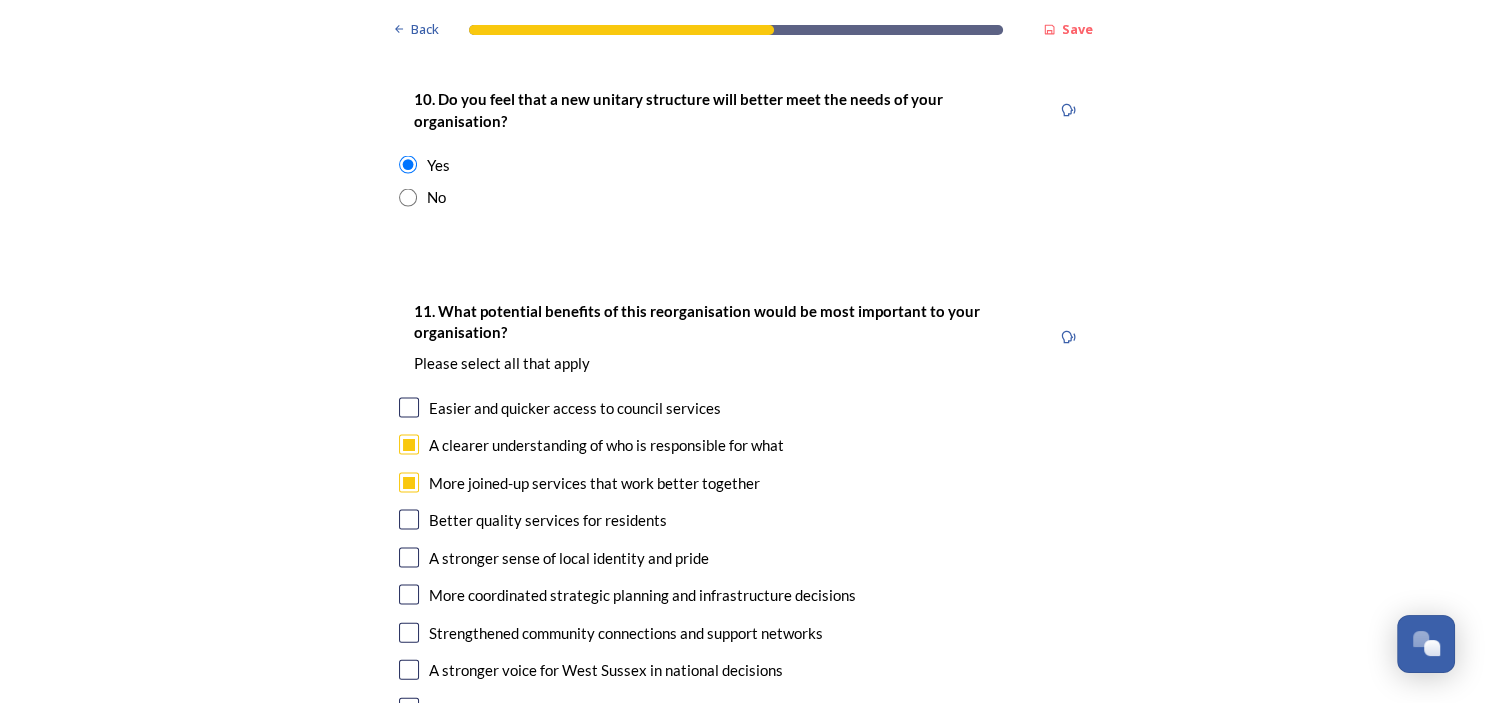 click at bounding box center (409, 595) 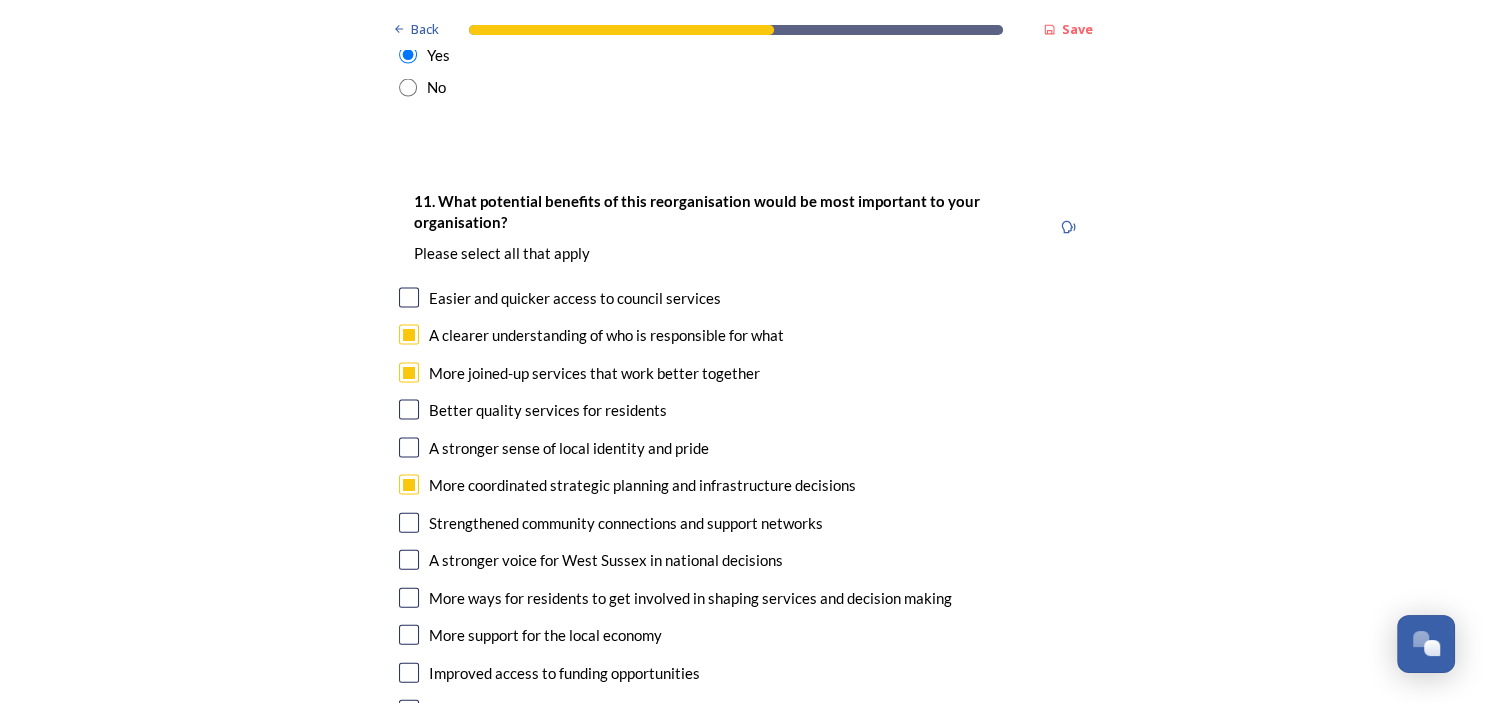 scroll, scrollTop: 4147, scrollLeft: 0, axis: vertical 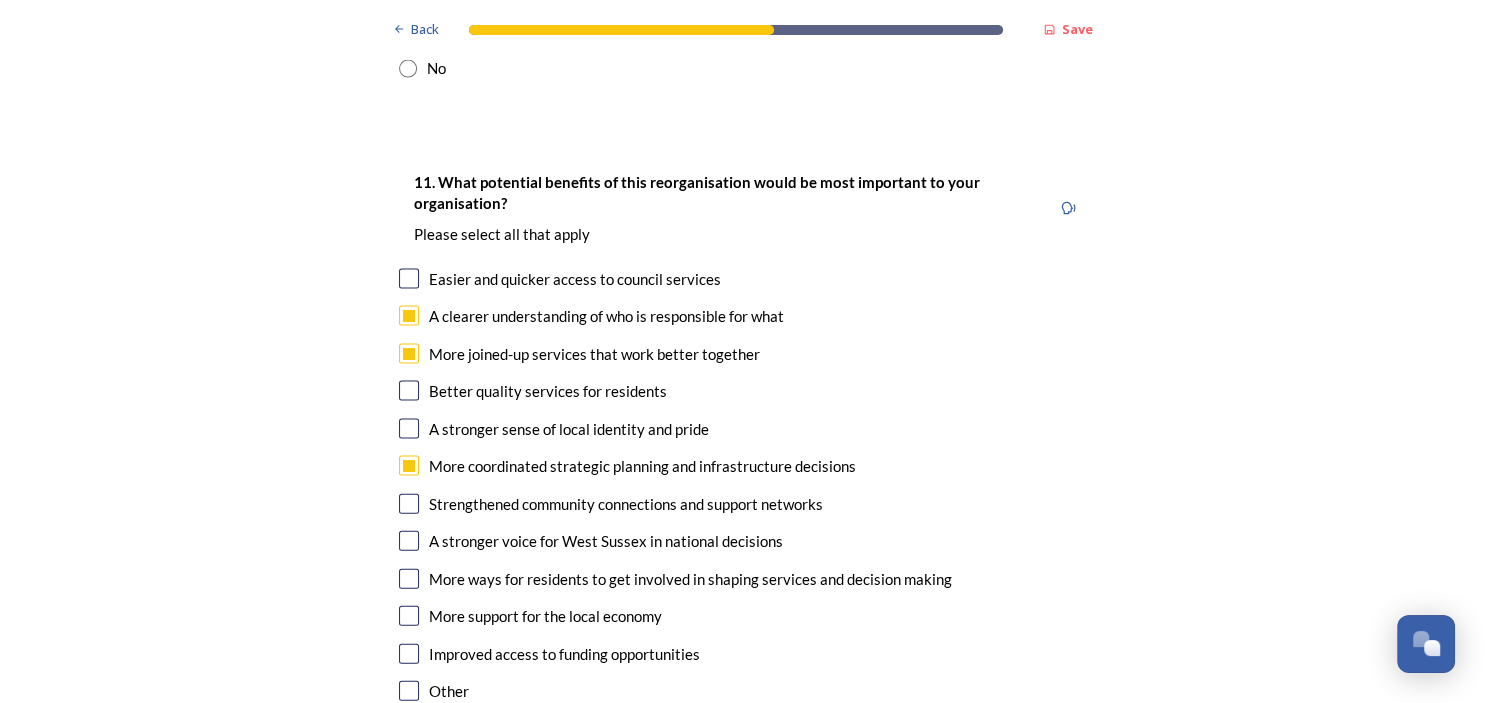 click at bounding box center [409, 541] 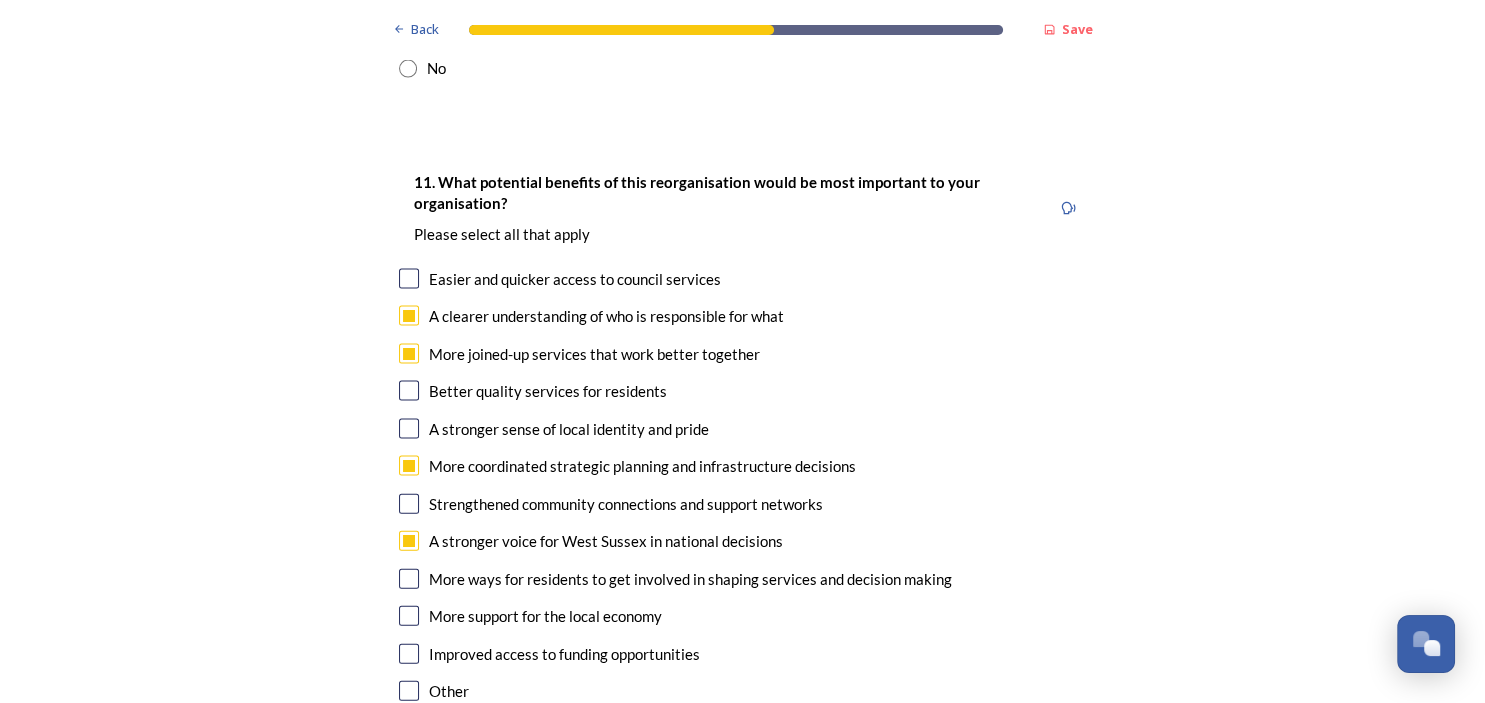 click at bounding box center (409, 616) 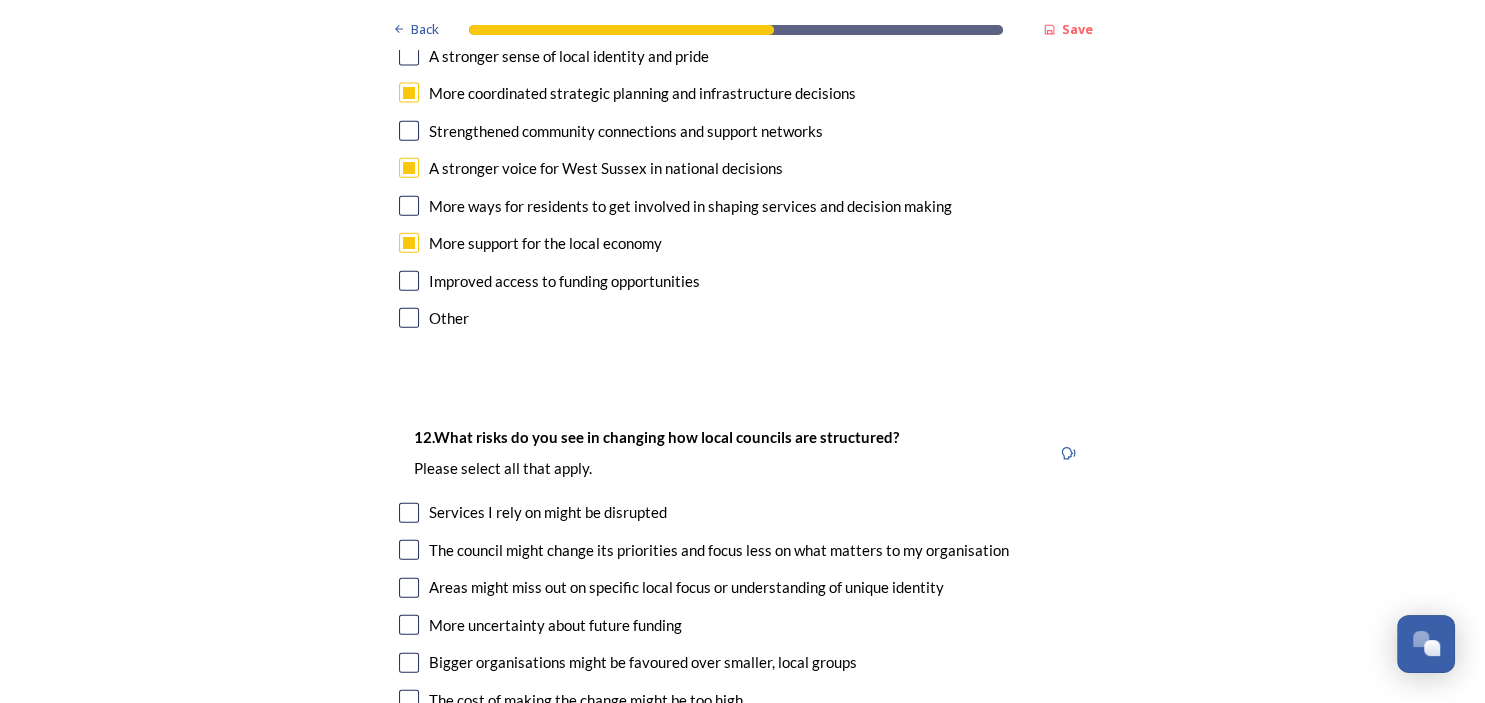 scroll, scrollTop: 4536, scrollLeft: 0, axis: vertical 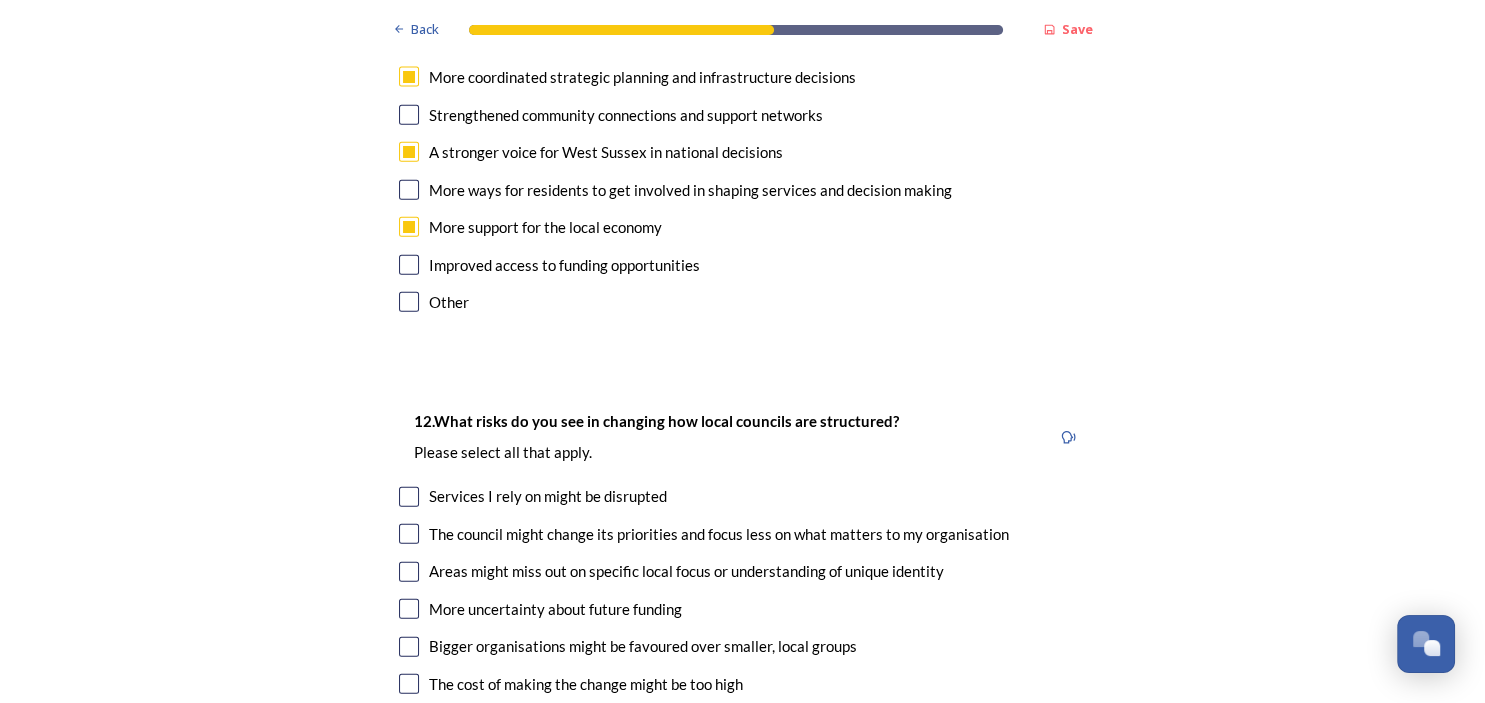 click at bounding box center [409, 534] 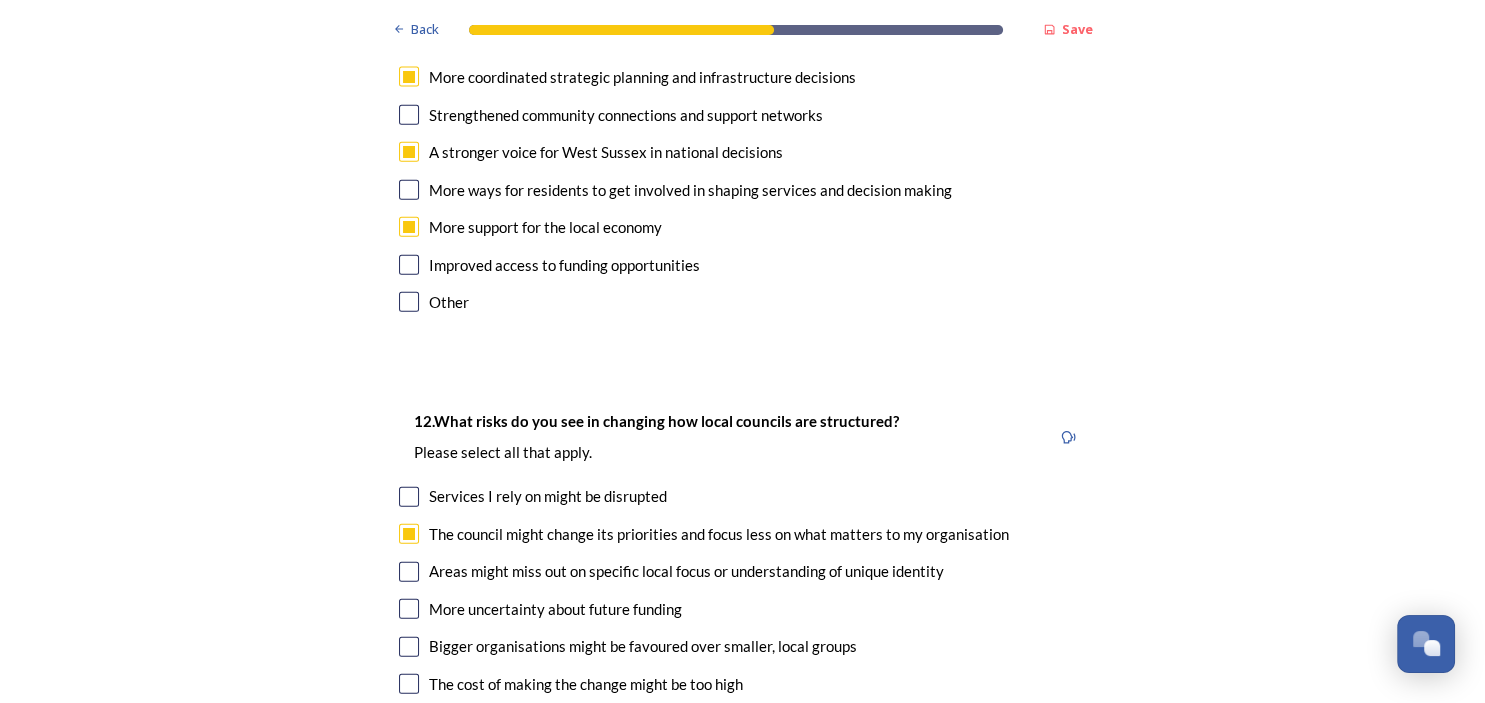 click at bounding box center (409, 572) 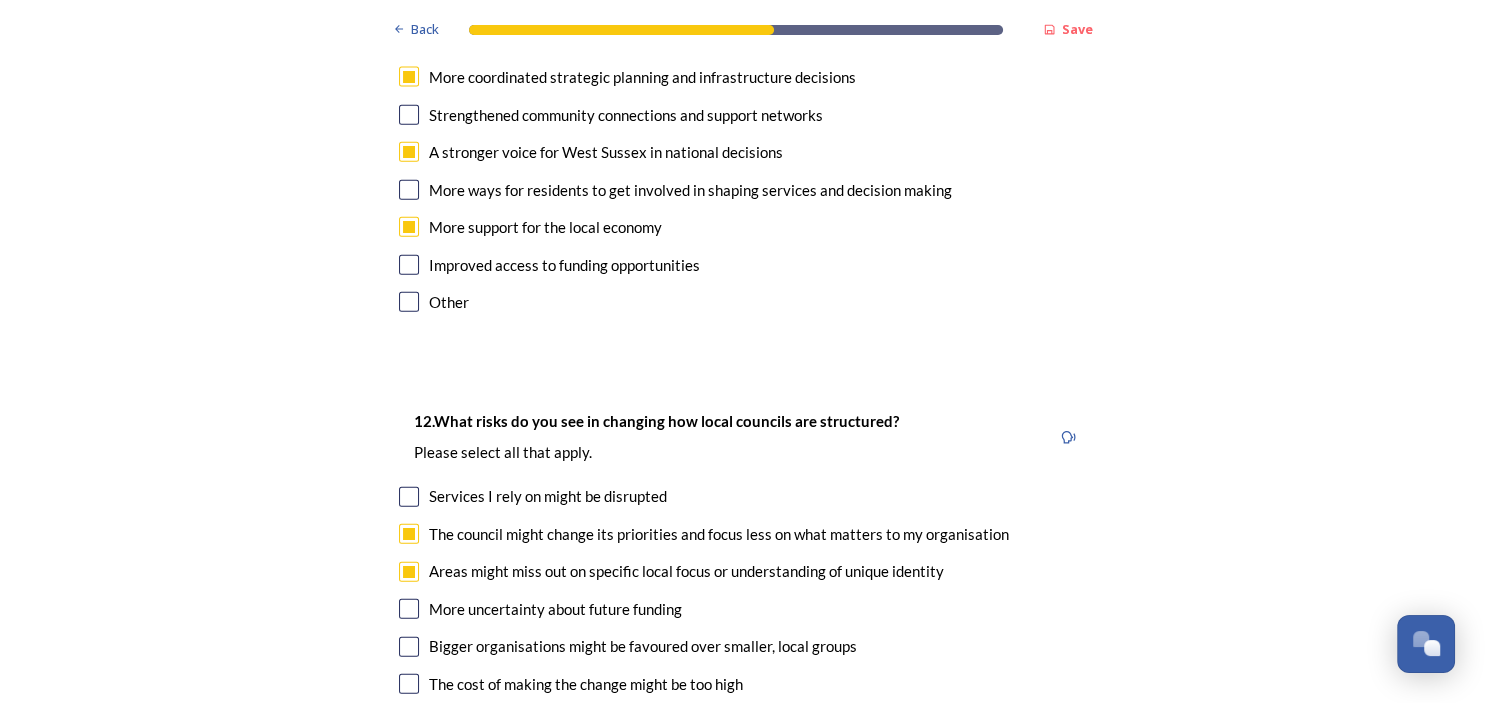 click at bounding box center (409, 684) 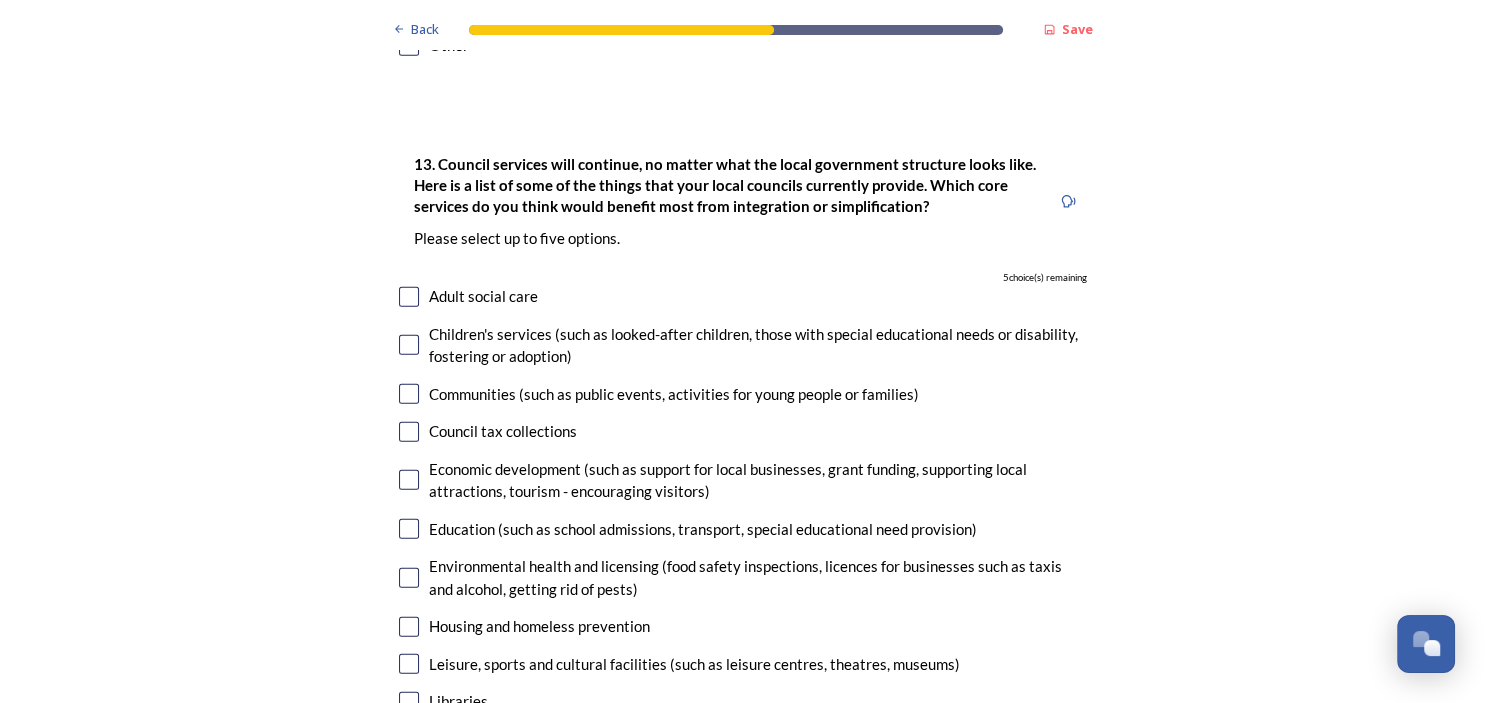 scroll, scrollTop: 5314, scrollLeft: 0, axis: vertical 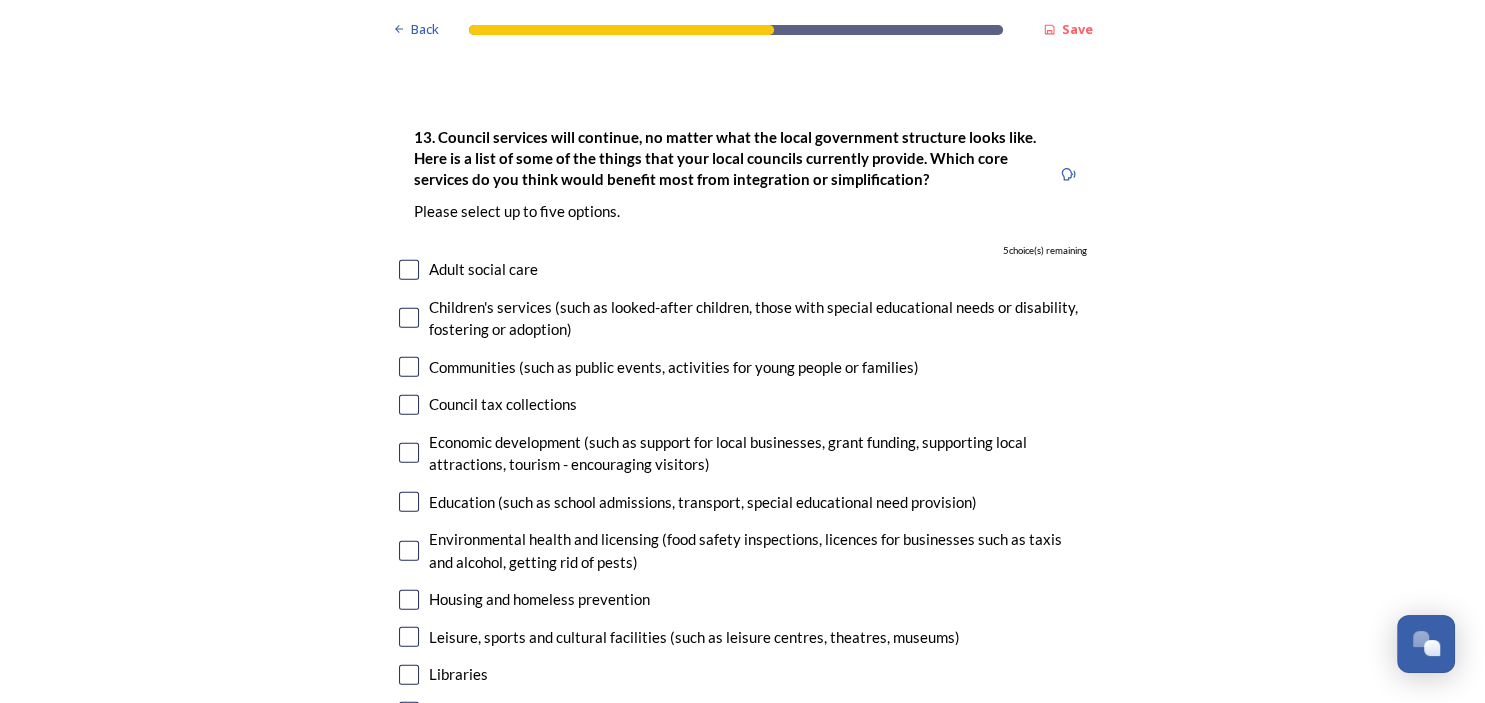 click at bounding box center (409, 405) 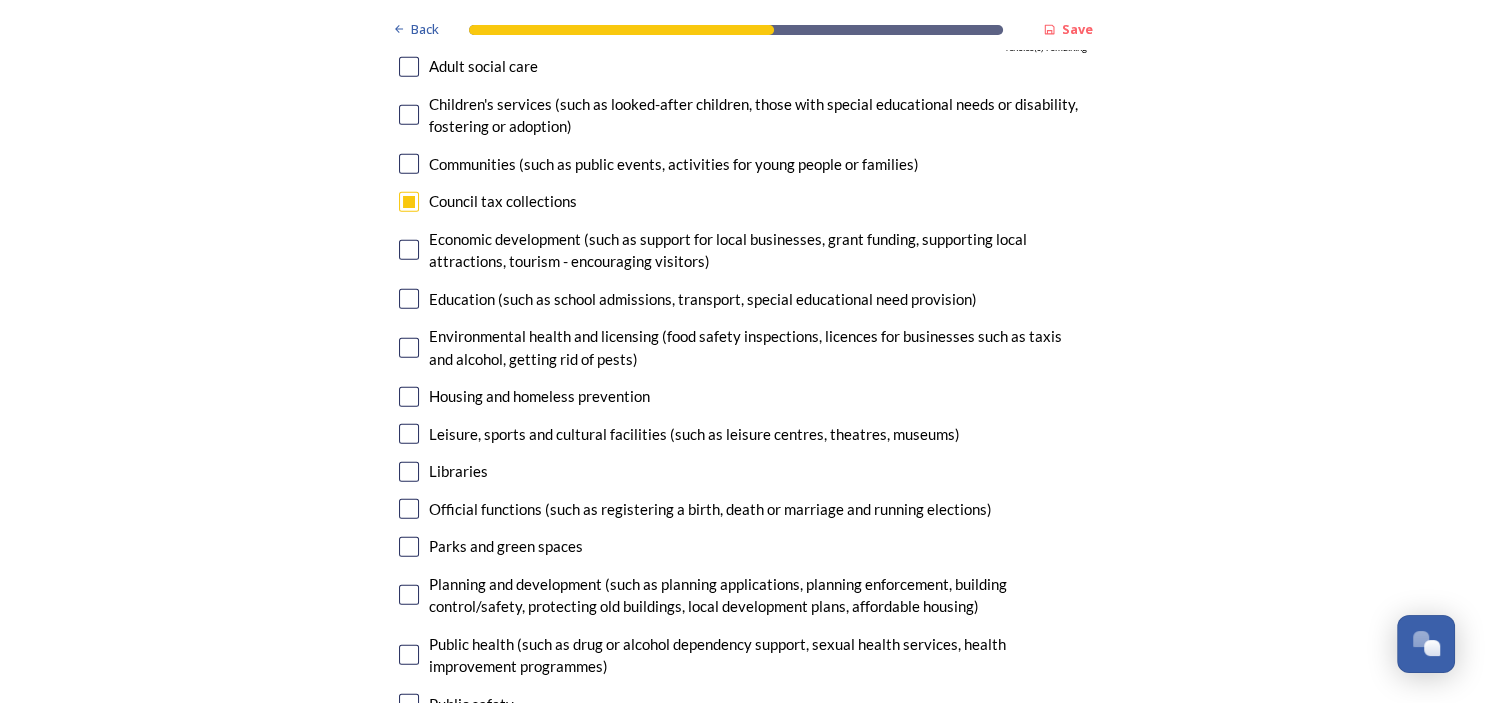 scroll, scrollTop: 5573, scrollLeft: 0, axis: vertical 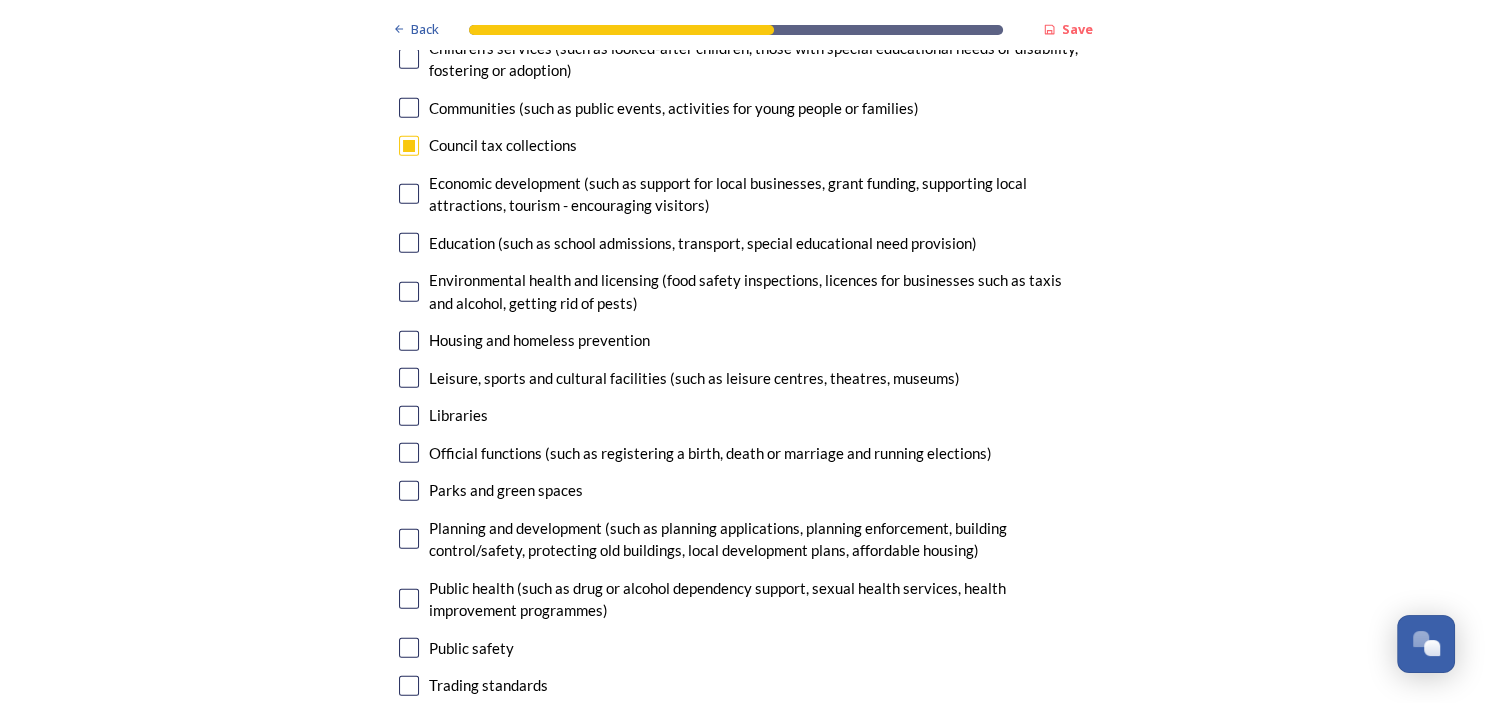 click at bounding box center (409, 539) 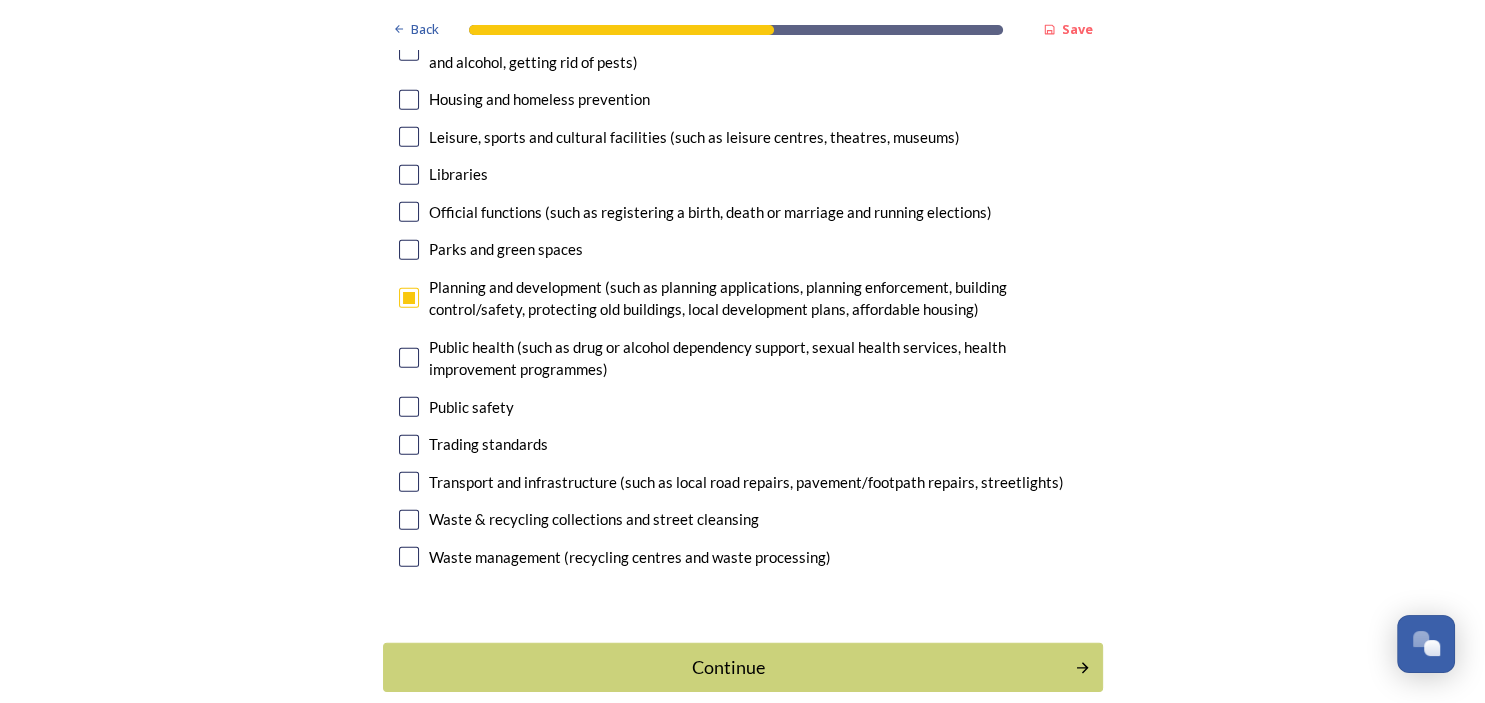 scroll, scrollTop: 5832, scrollLeft: 0, axis: vertical 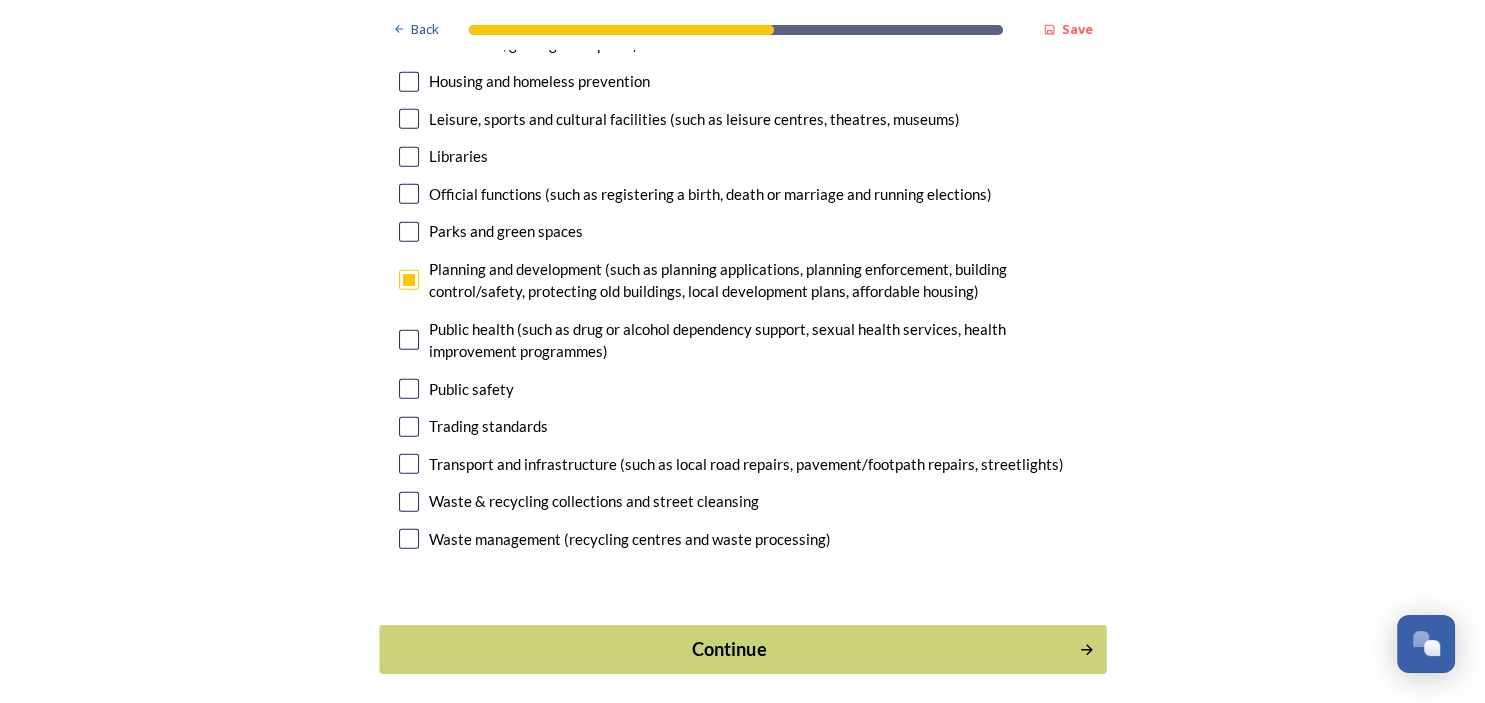 click on "Continue" at bounding box center [728, 649] 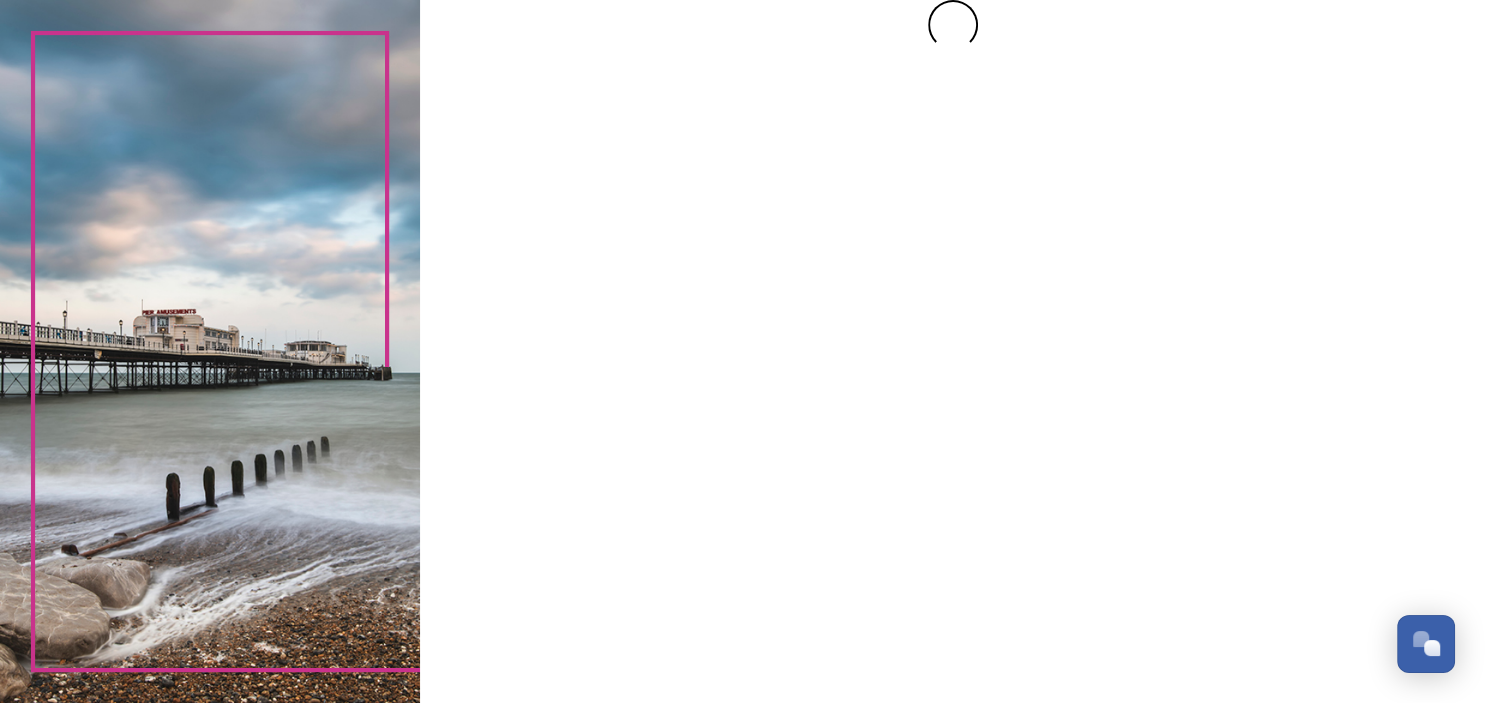scroll, scrollTop: 0, scrollLeft: 0, axis: both 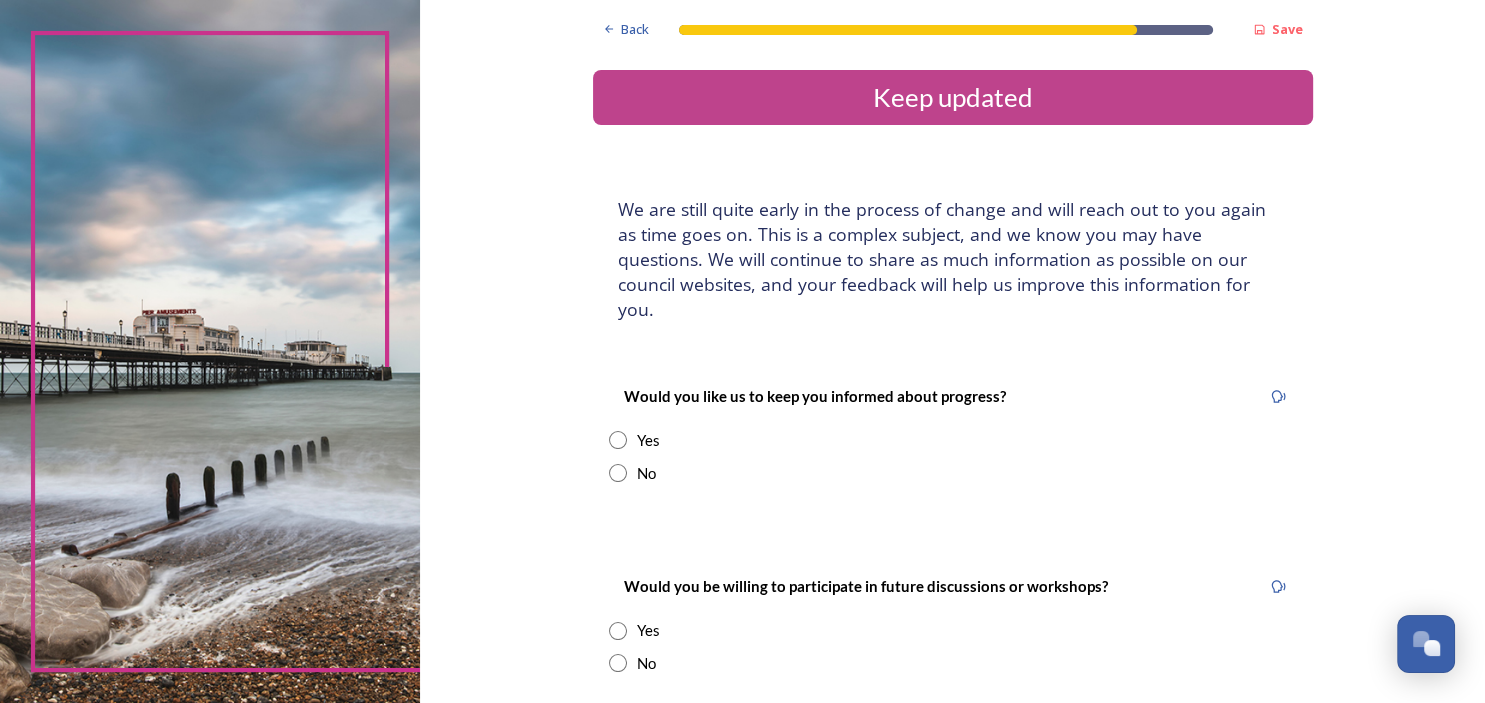 click at bounding box center (618, 440) 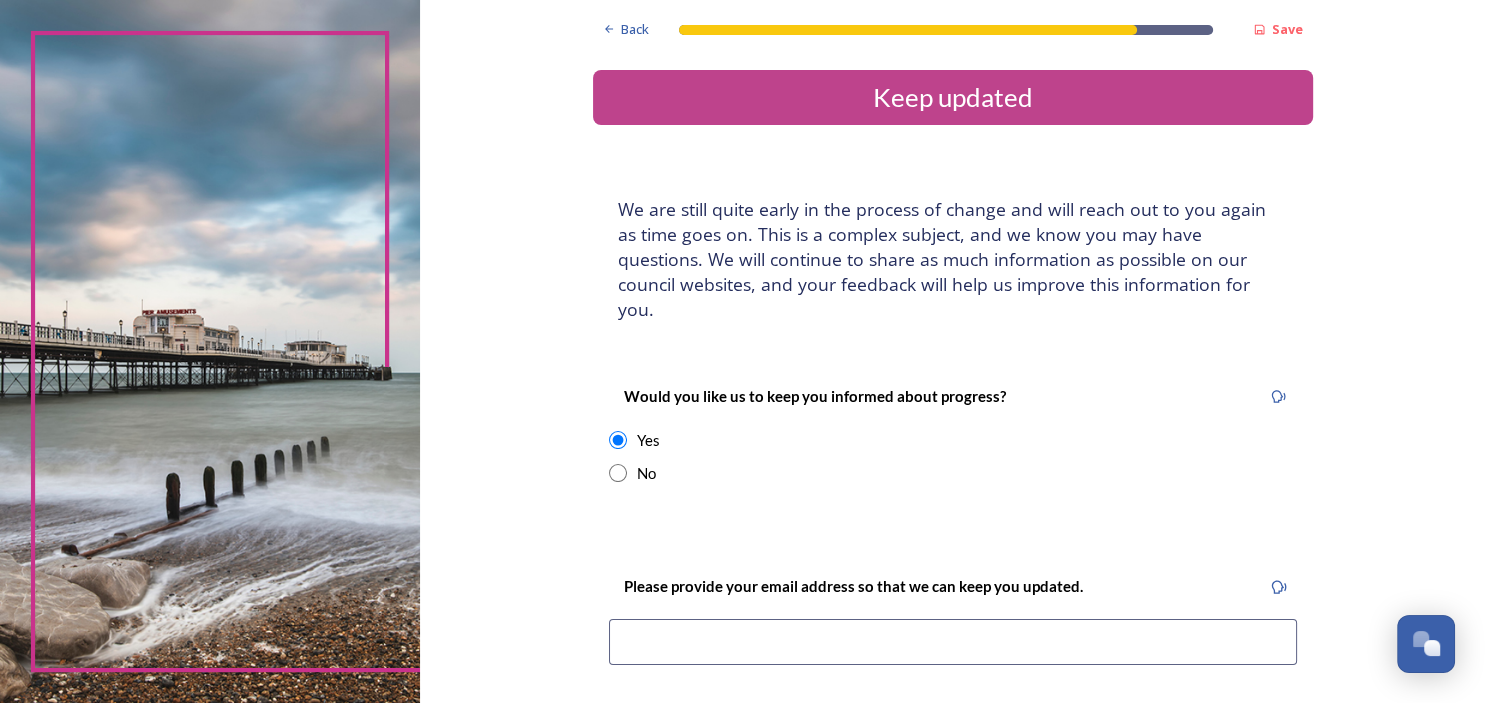click at bounding box center [953, 642] 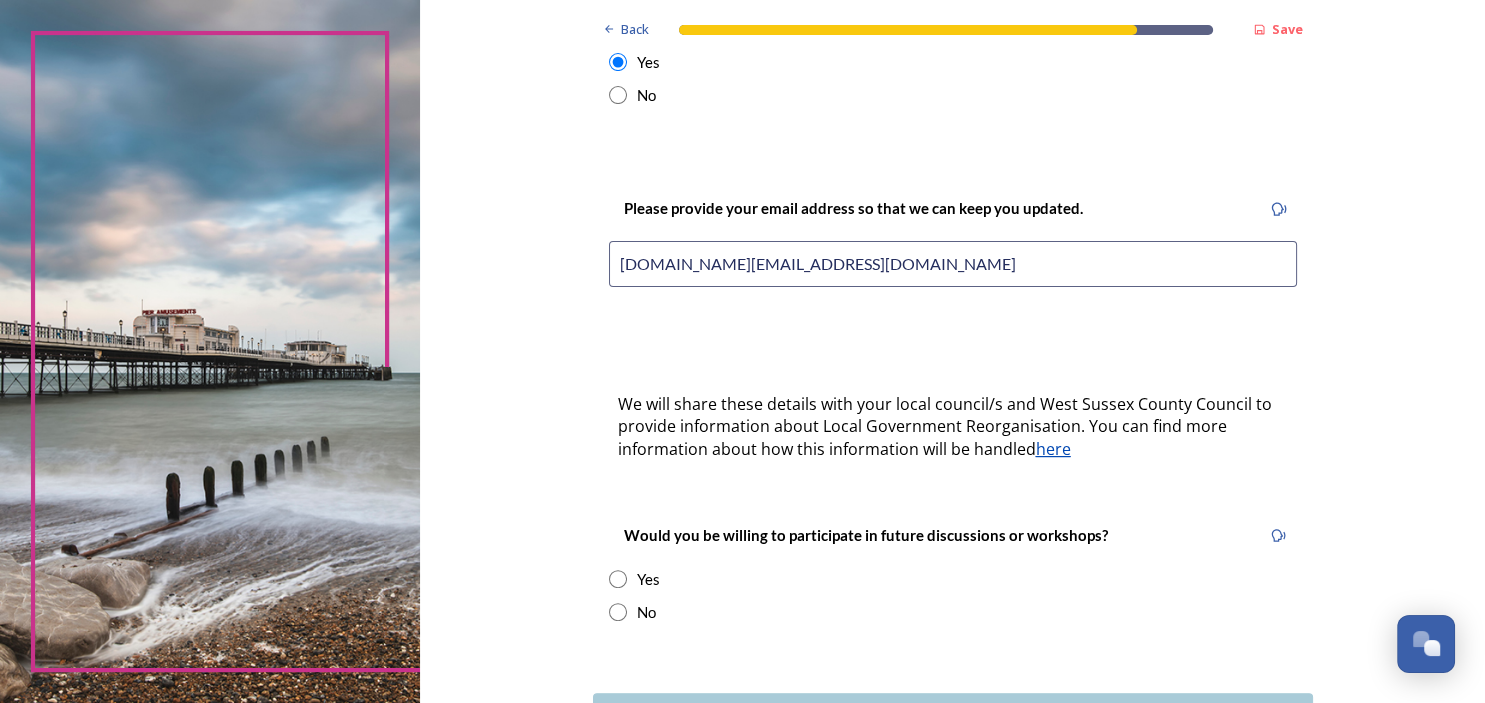 scroll, scrollTop: 389, scrollLeft: 0, axis: vertical 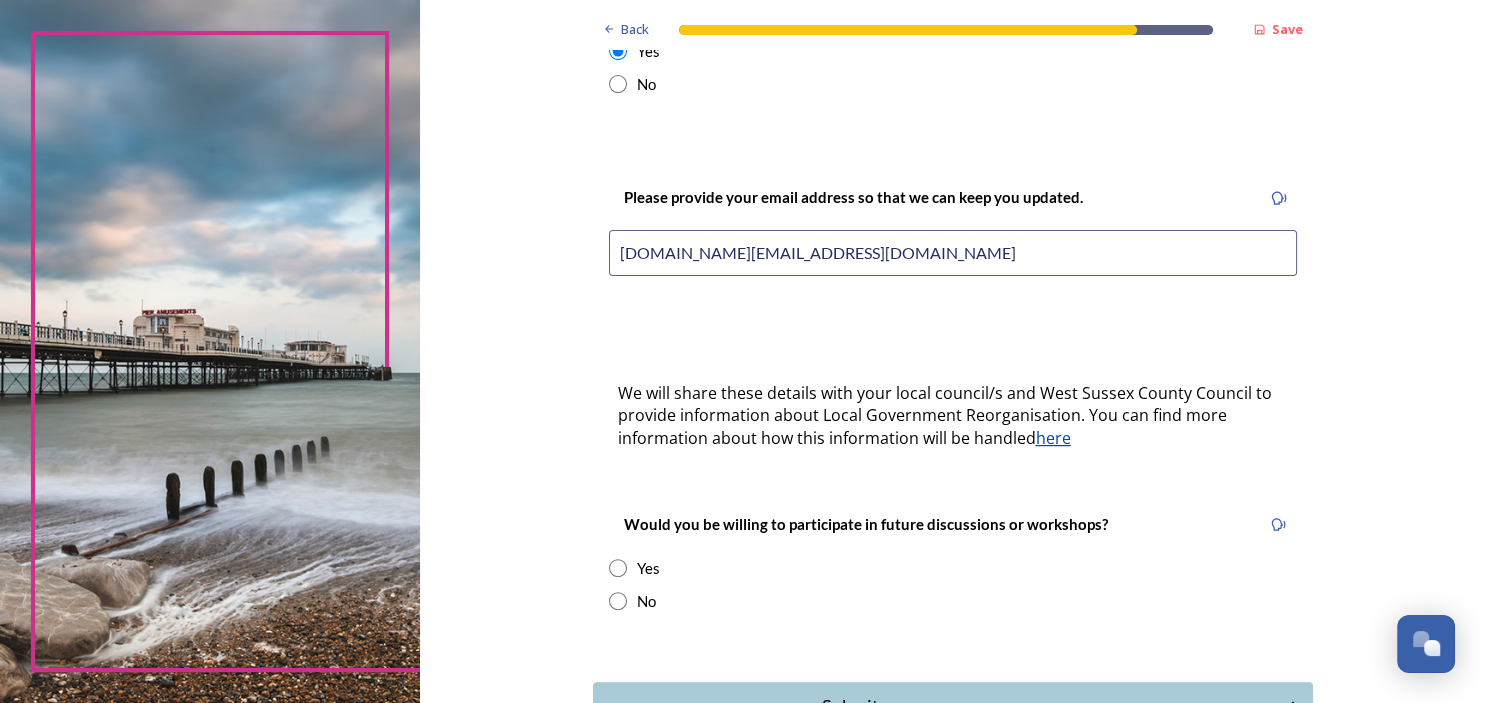 type on "rupert.green@covers.biz" 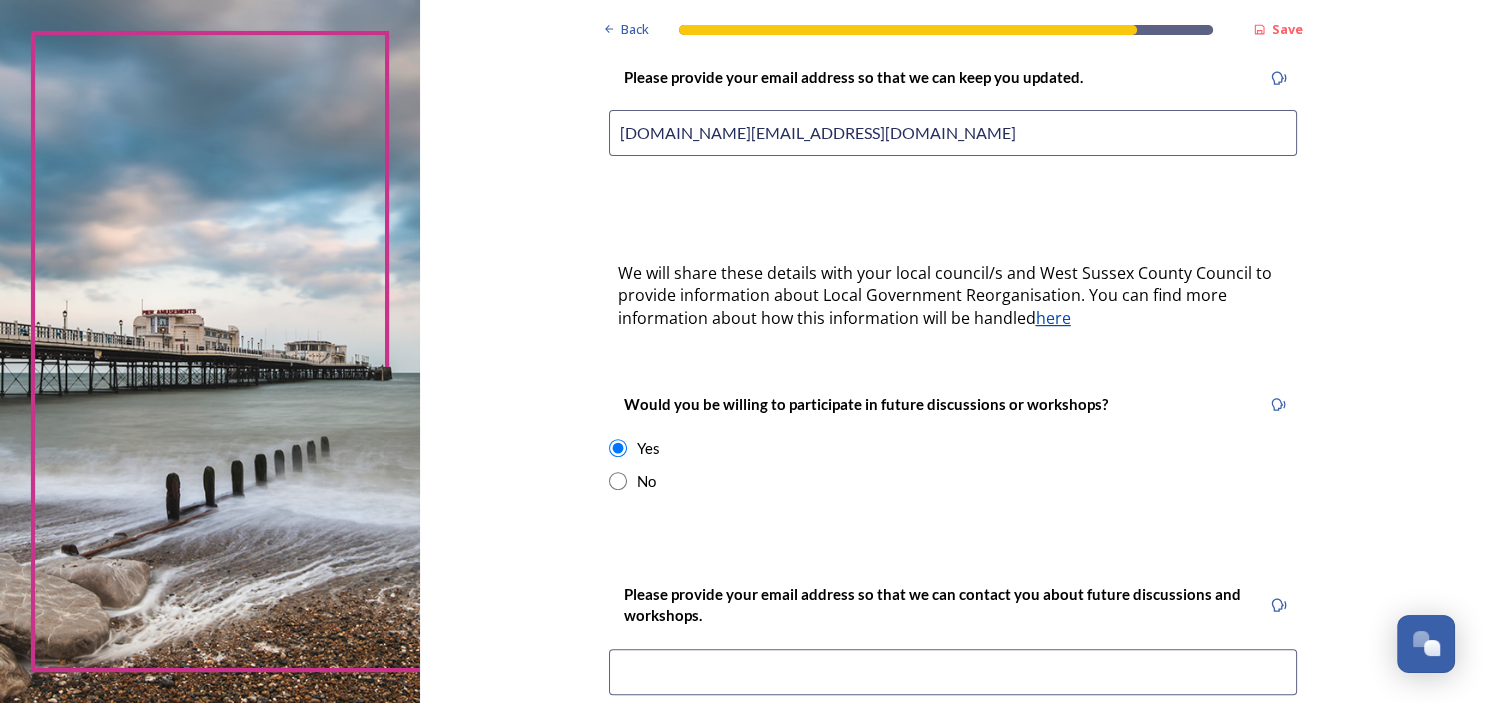 scroll, scrollTop: 518, scrollLeft: 0, axis: vertical 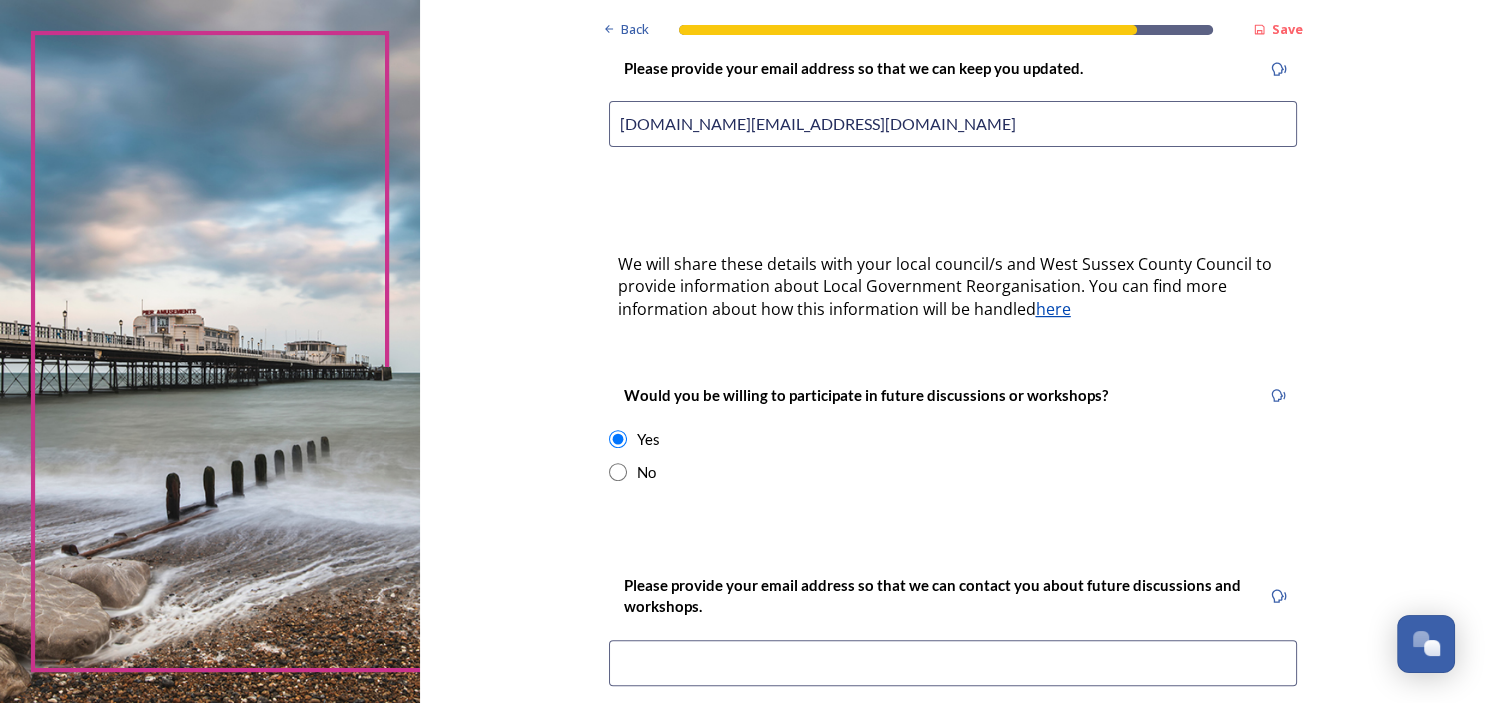 click at bounding box center [618, 472] 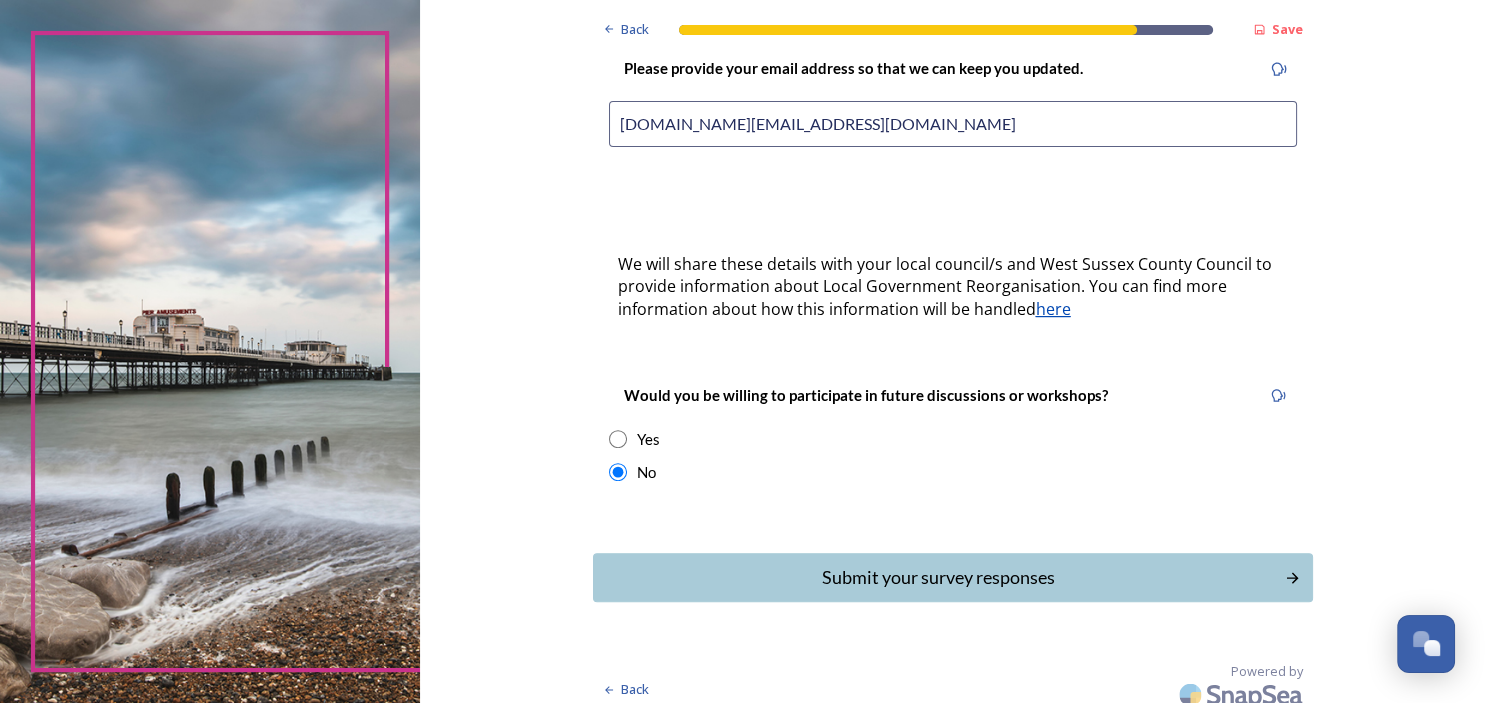 scroll, scrollTop: 507, scrollLeft: 0, axis: vertical 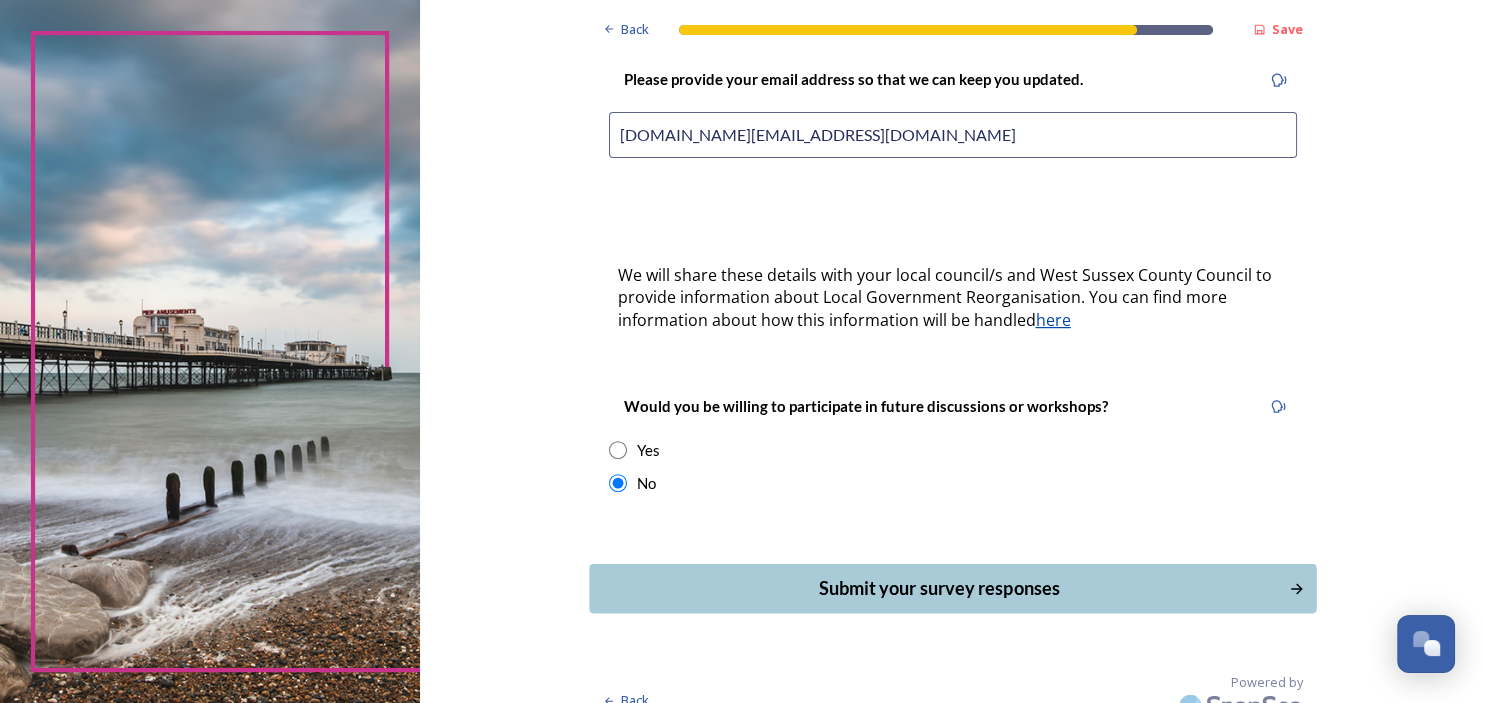 click on "Submit your survey responses" at bounding box center [938, 588] 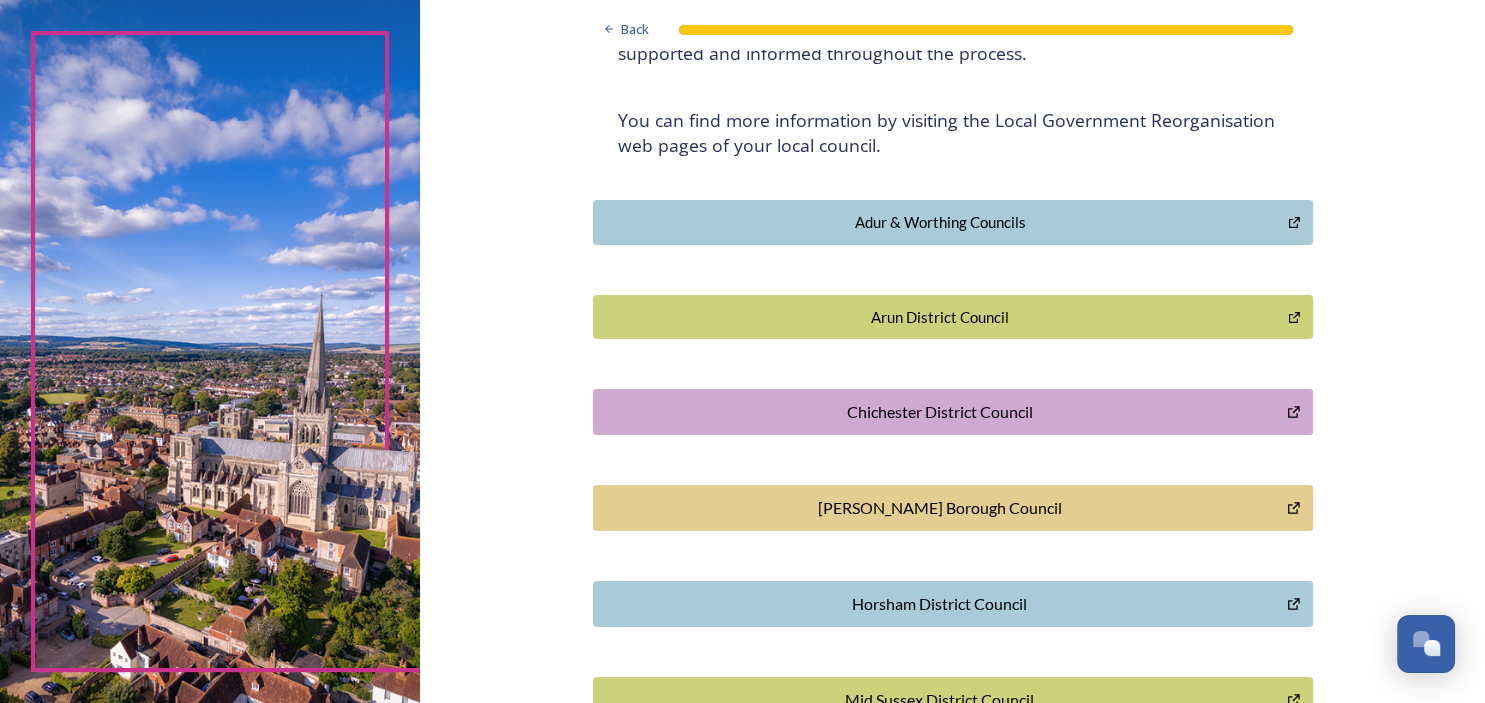 scroll, scrollTop: 582, scrollLeft: 0, axis: vertical 